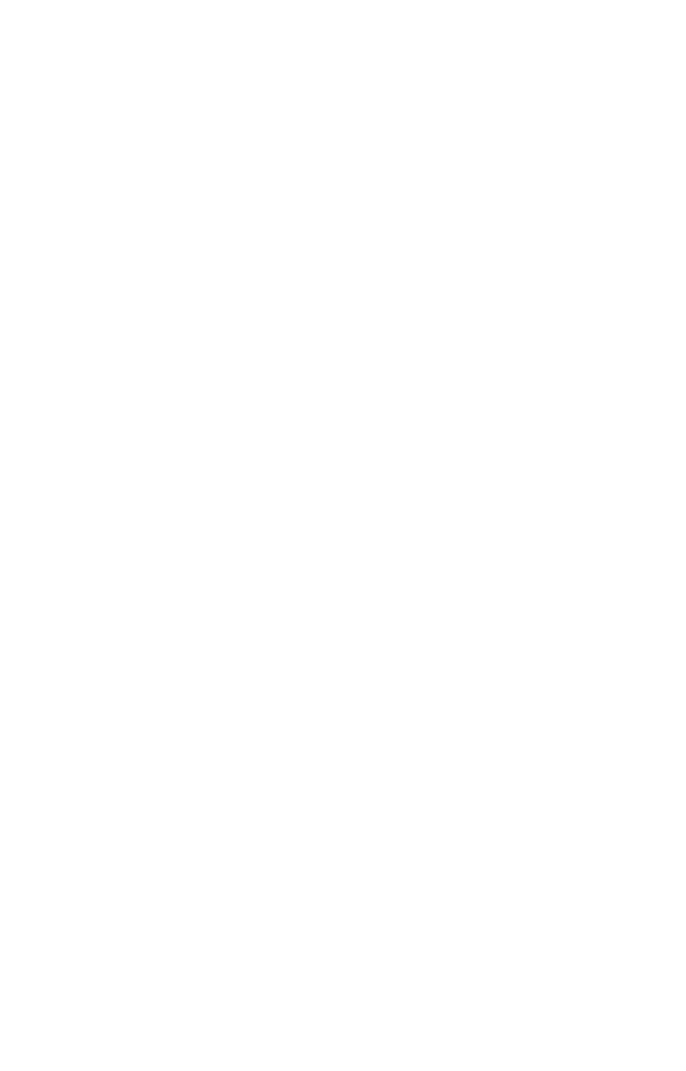 scroll, scrollTop: 0, scrollLeft: 0, axis: both 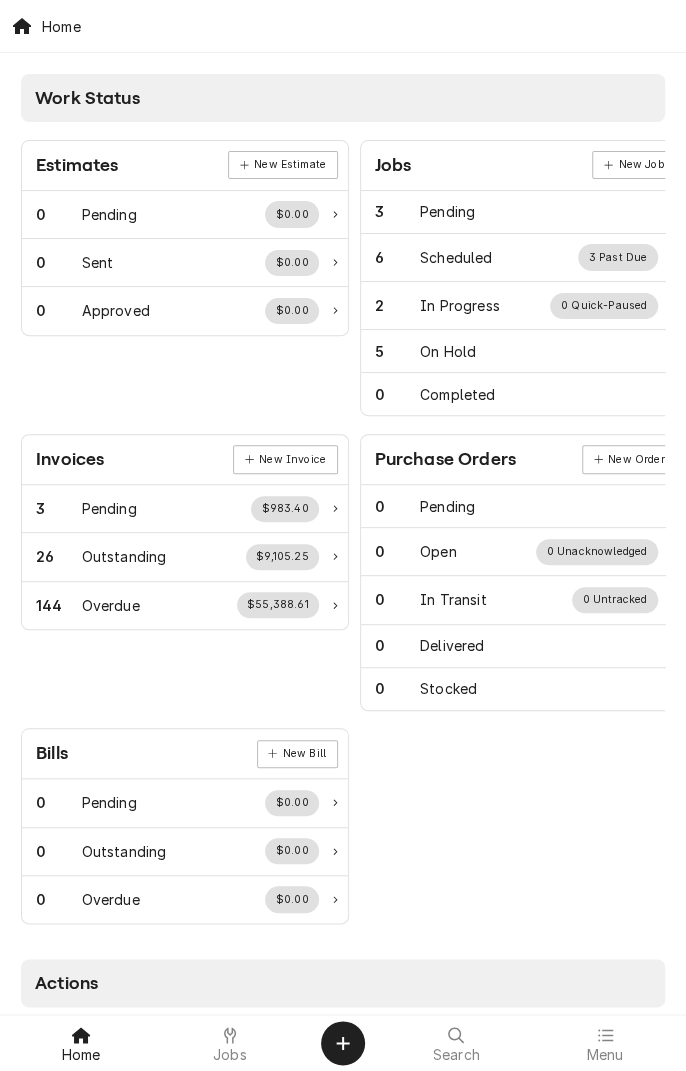 click on "Jobs" at bounding box center [230, 1055] 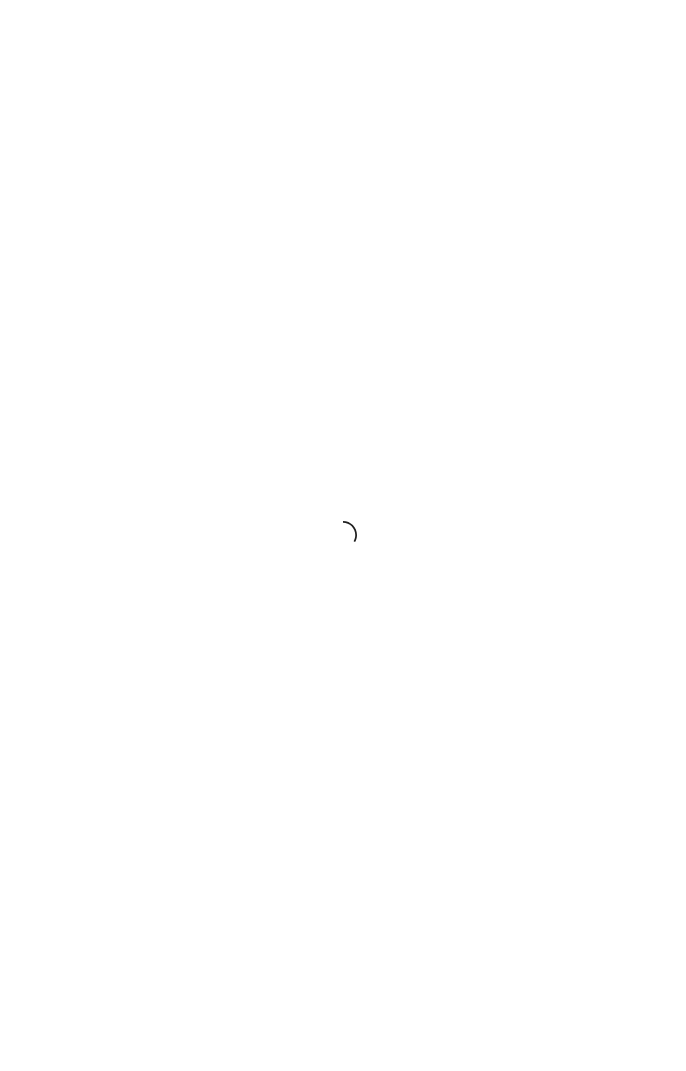 scroll, scrollTop: 0, scrollLeft: 0, axis: both 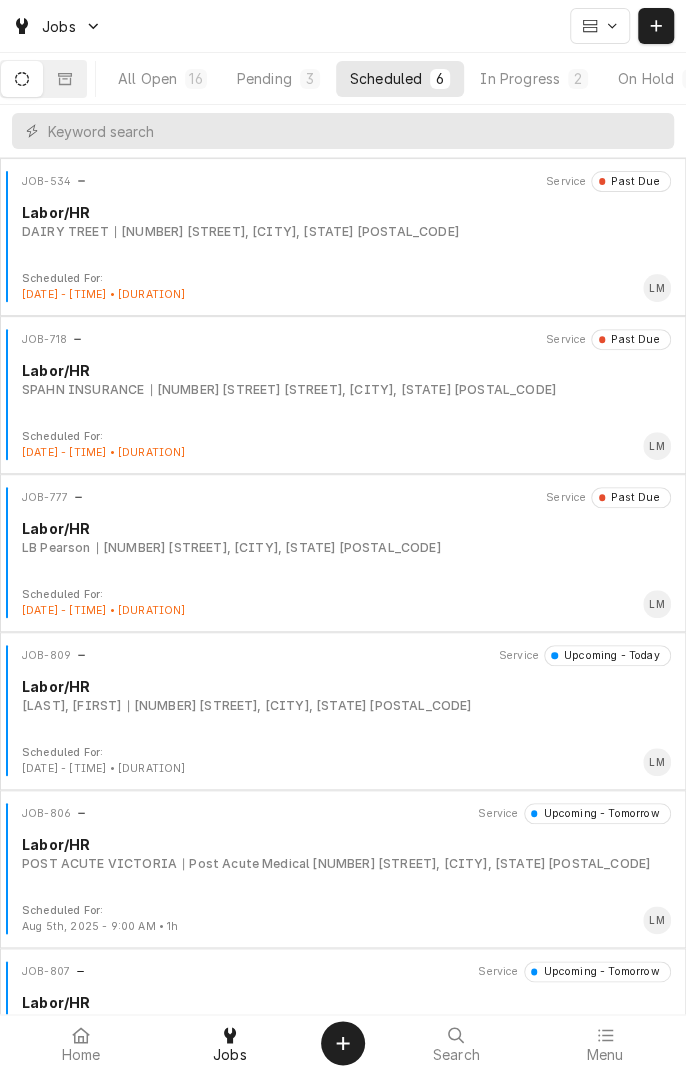 click on "In Progress 2" at bounding box center (534, 79) 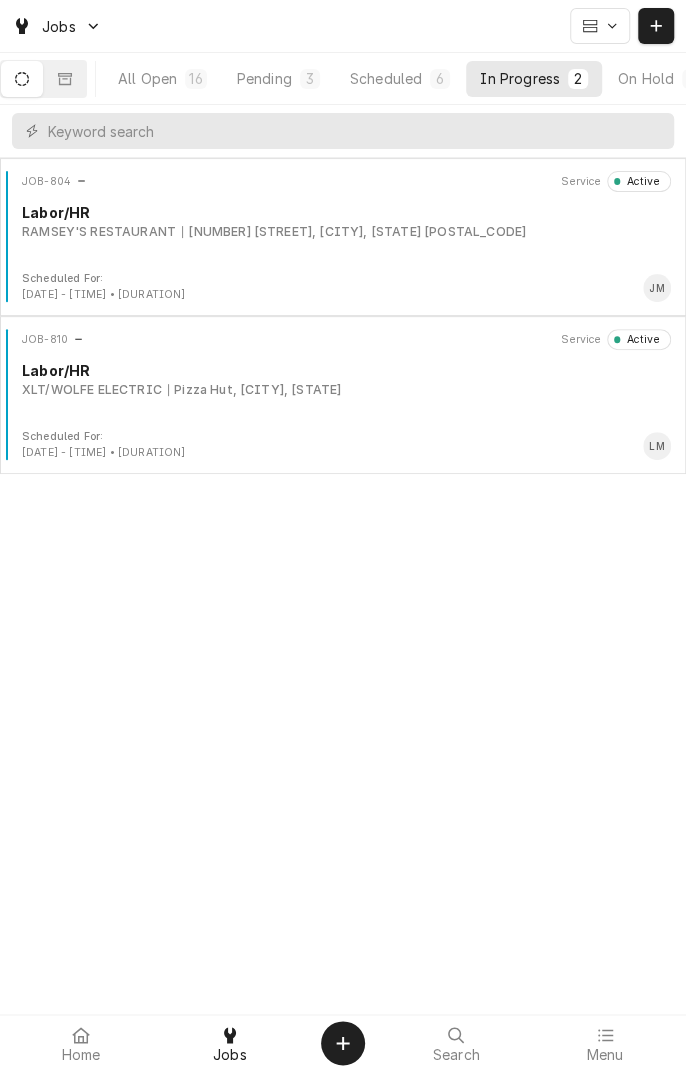 click on "JOB-804 Service Active Labor/HR RAMSEY'S RESTAURANT 1403 N. NAVARRO ST., VICTORIA, TX 77901" at bounding box center (343, 221) 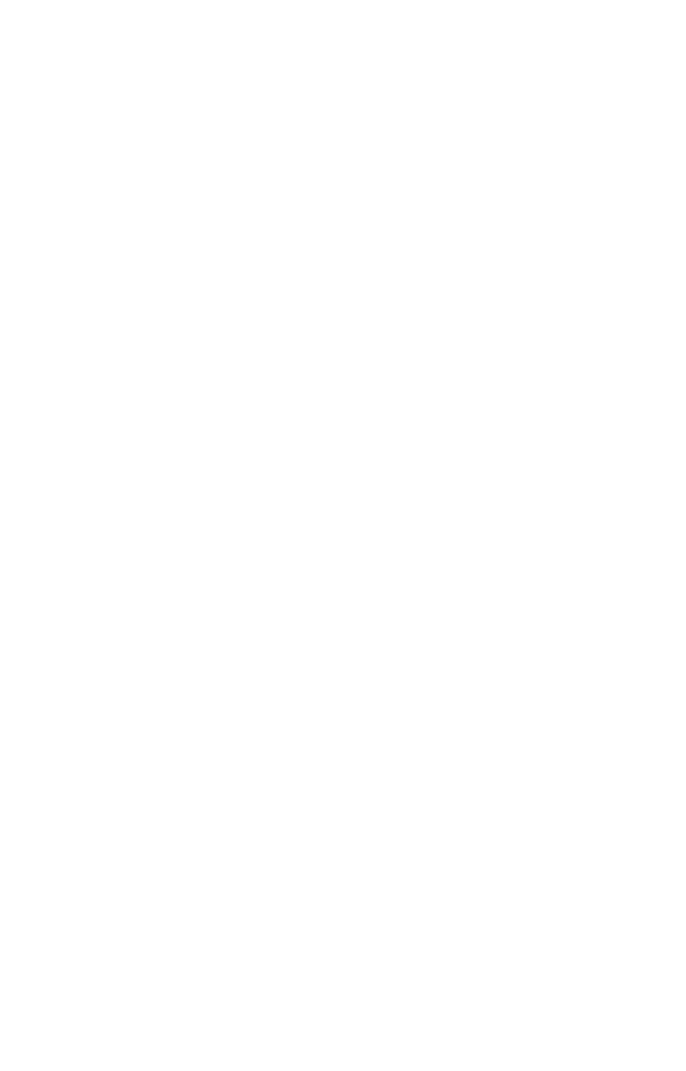 scroll, scrollTop: 0, scrollLeft: 0, axis: both 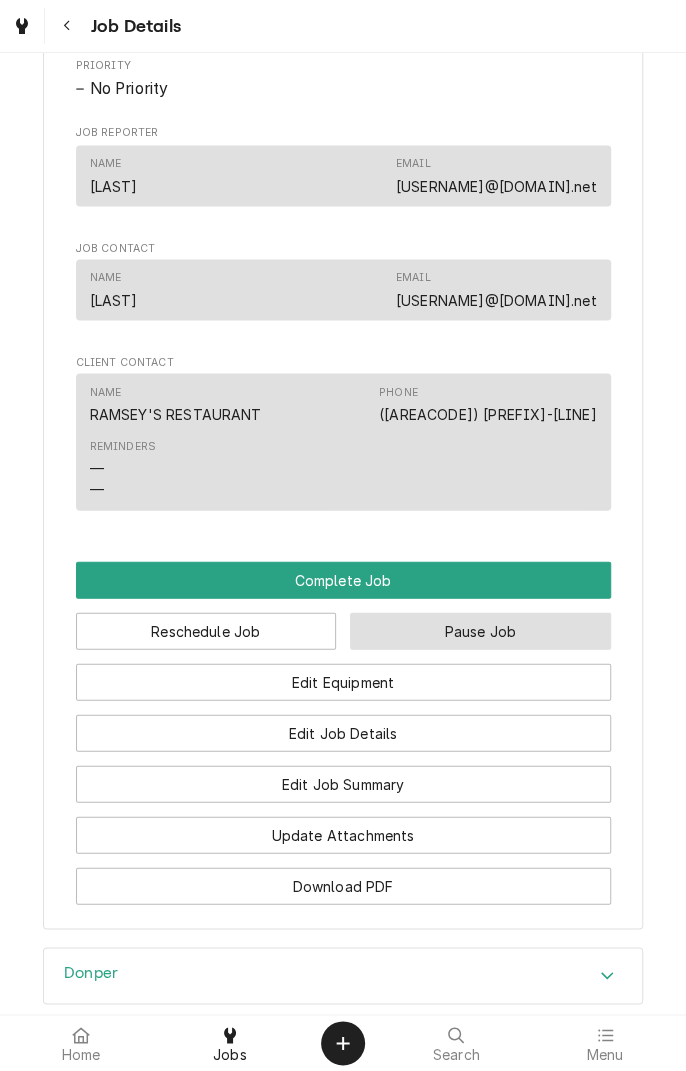 click on "Pause Job" at bounding box center [480, 630] 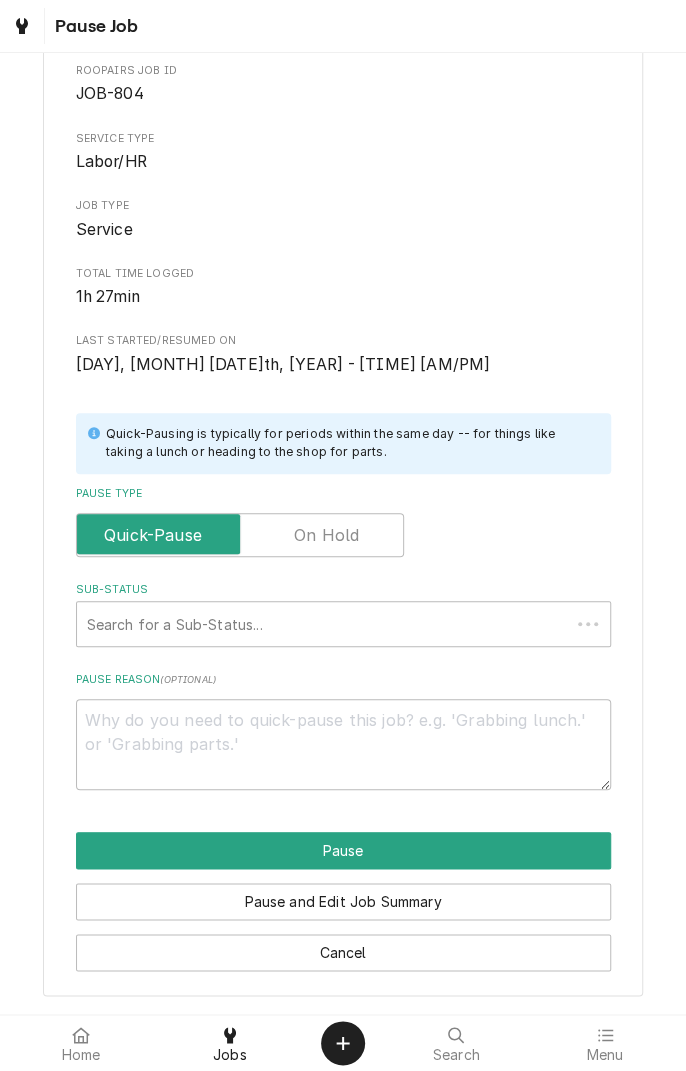scroll, scrollTop: 0, scrollLeft: 0, axis: both 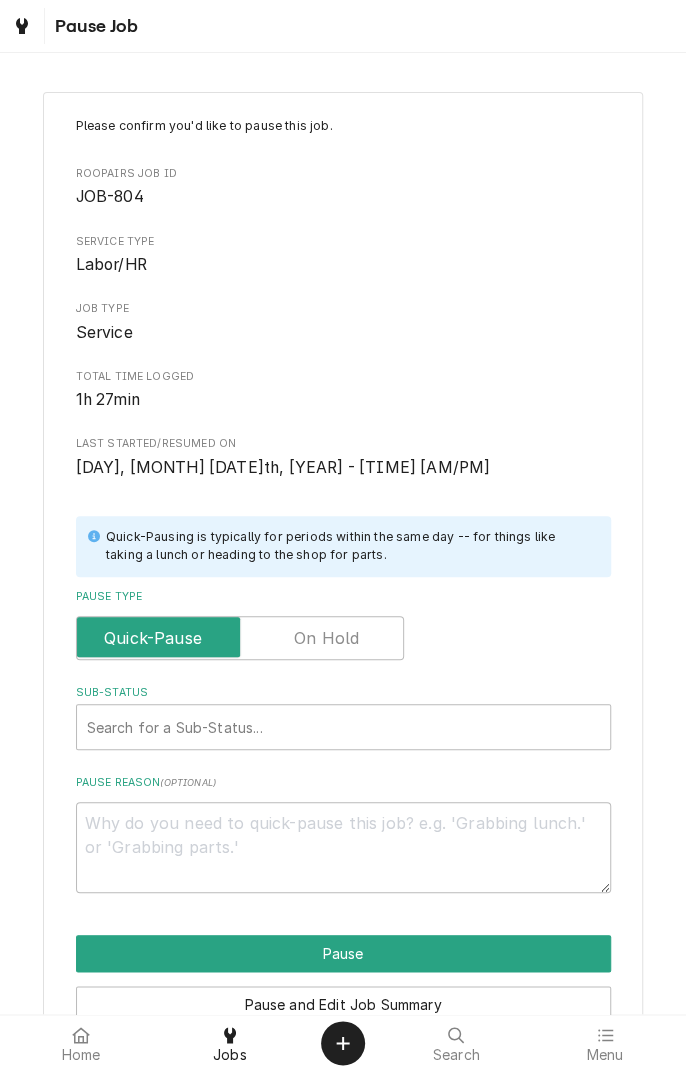 click at bounding box center [240, 638] 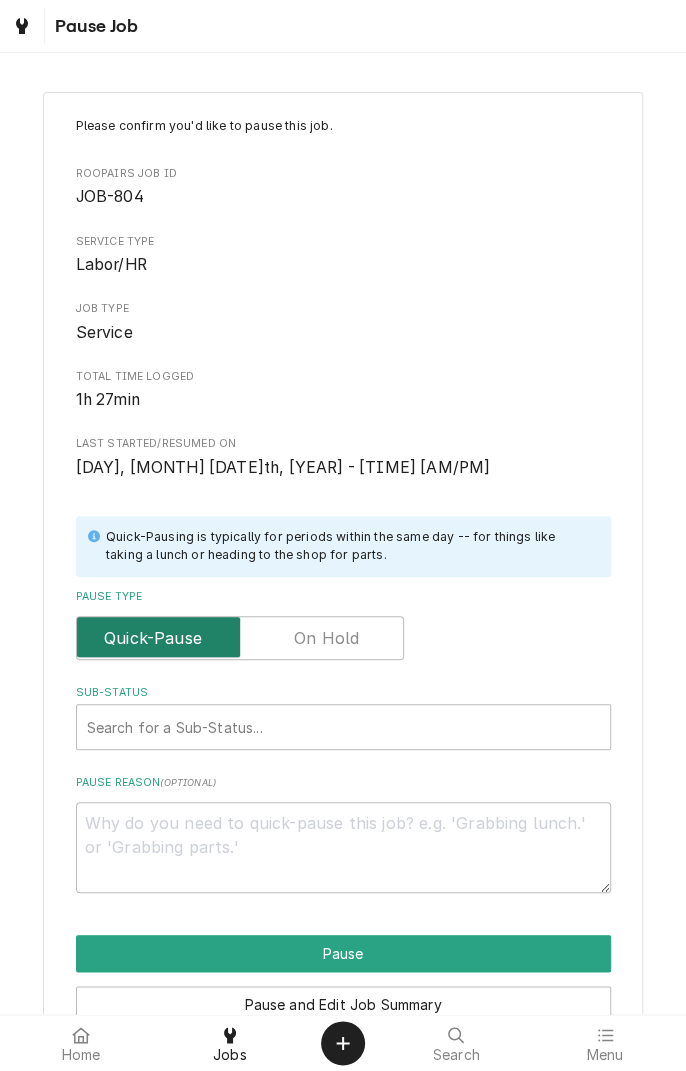 click at bounding box center [240, 638] 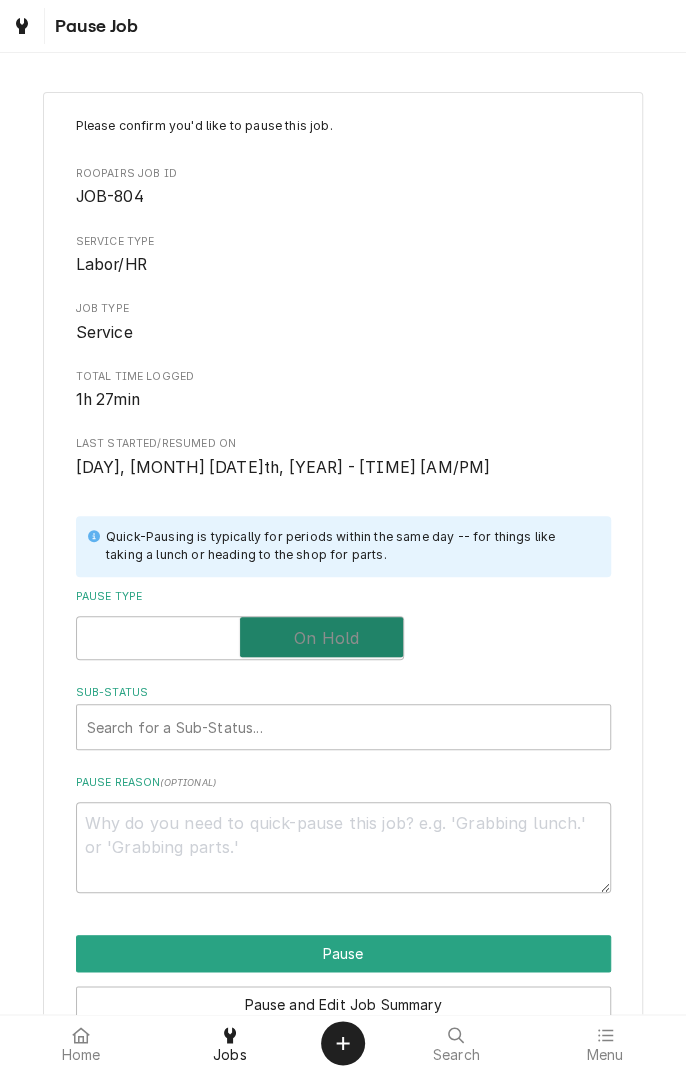 checkbox on "true" 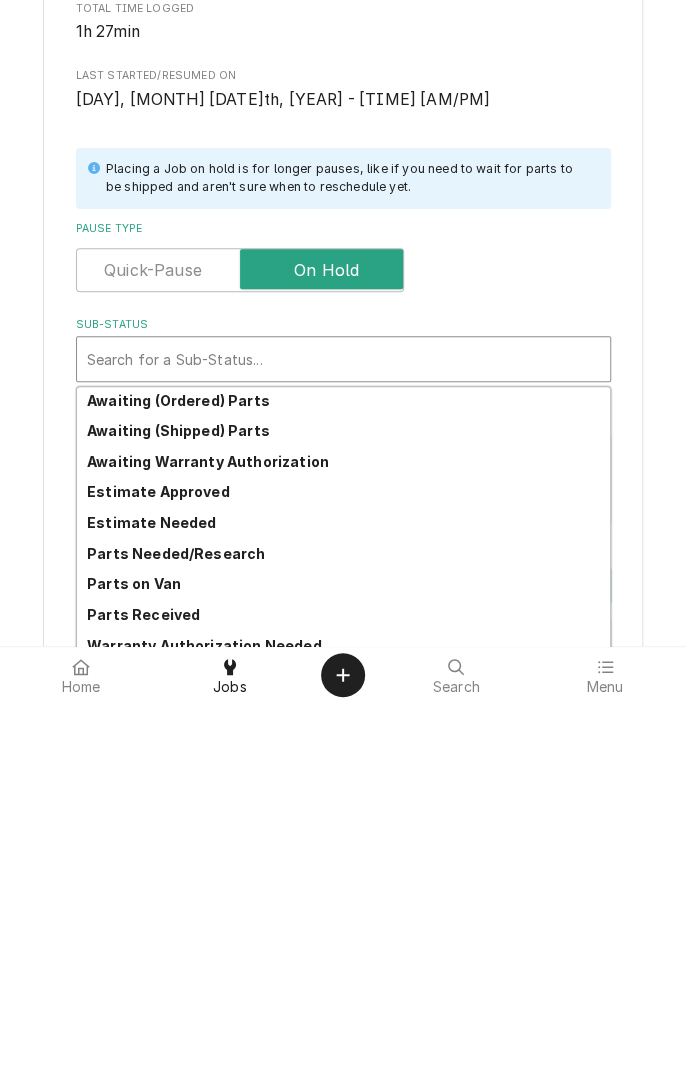 scroll, scrollTop: 98, scrollLeft: 0, axis: vertical 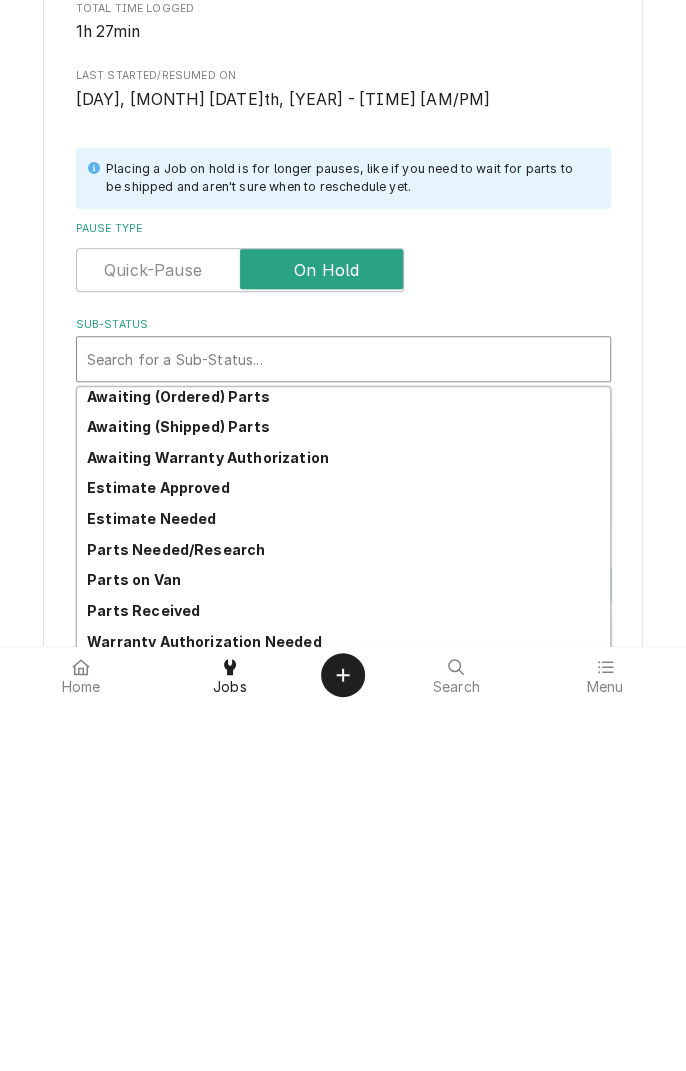 click on "Parts Needed/Research" at bounding box center (176, 917) 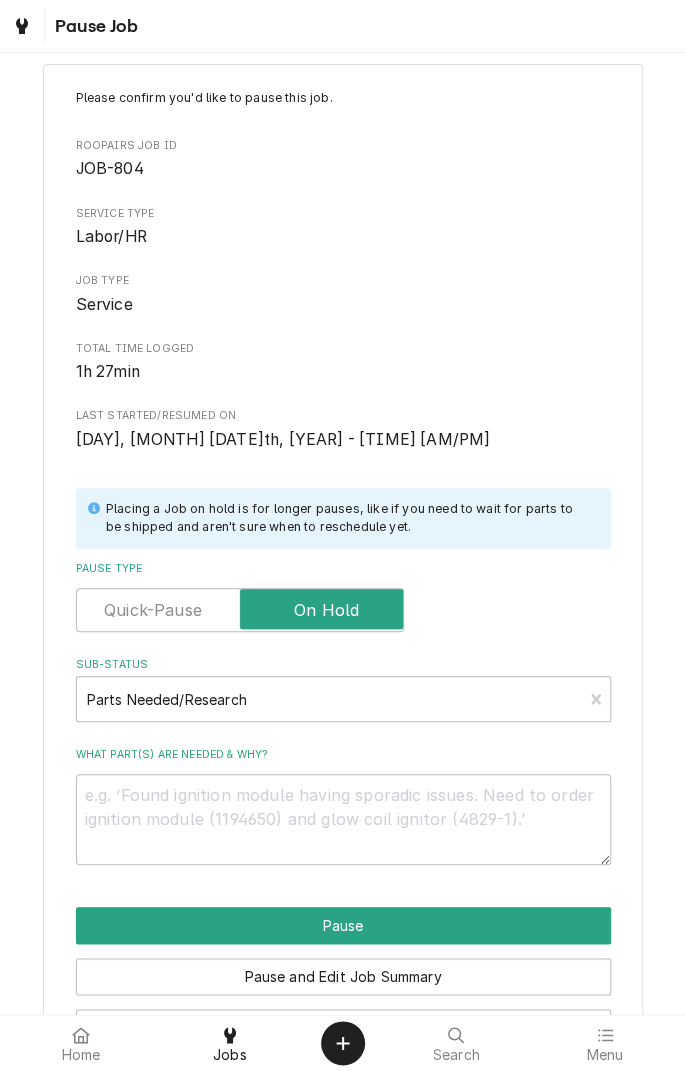 scroll, scrollTop: 102, scrollLeft: 0, axis: vertical 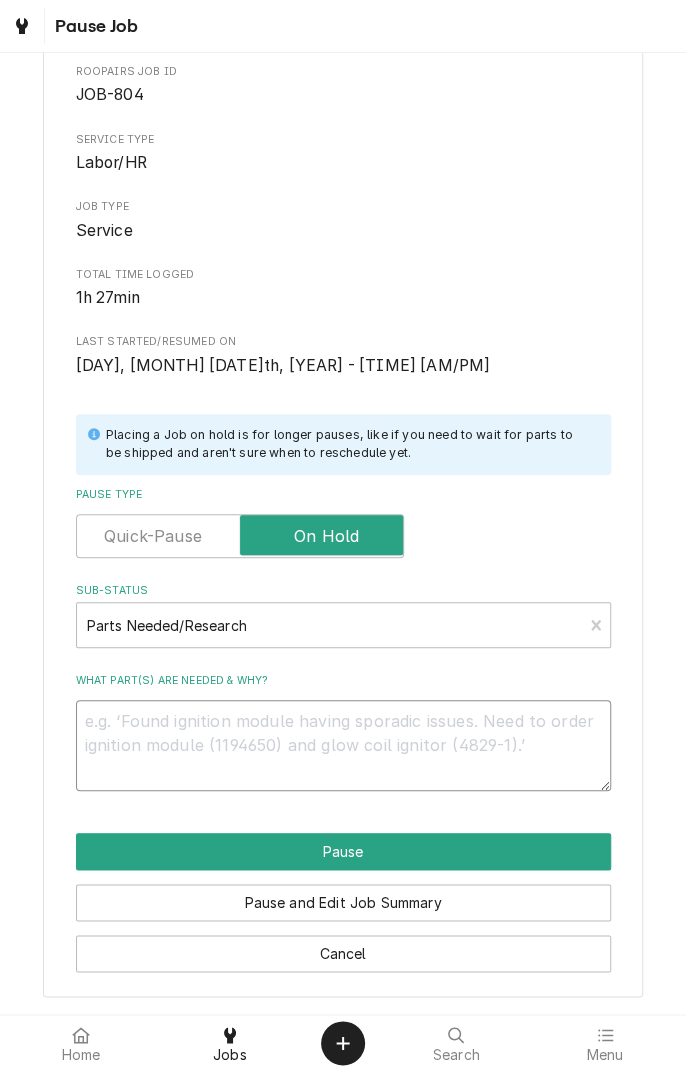 click on "What part(s) are needed & why?" at bounding box center [343, 745] 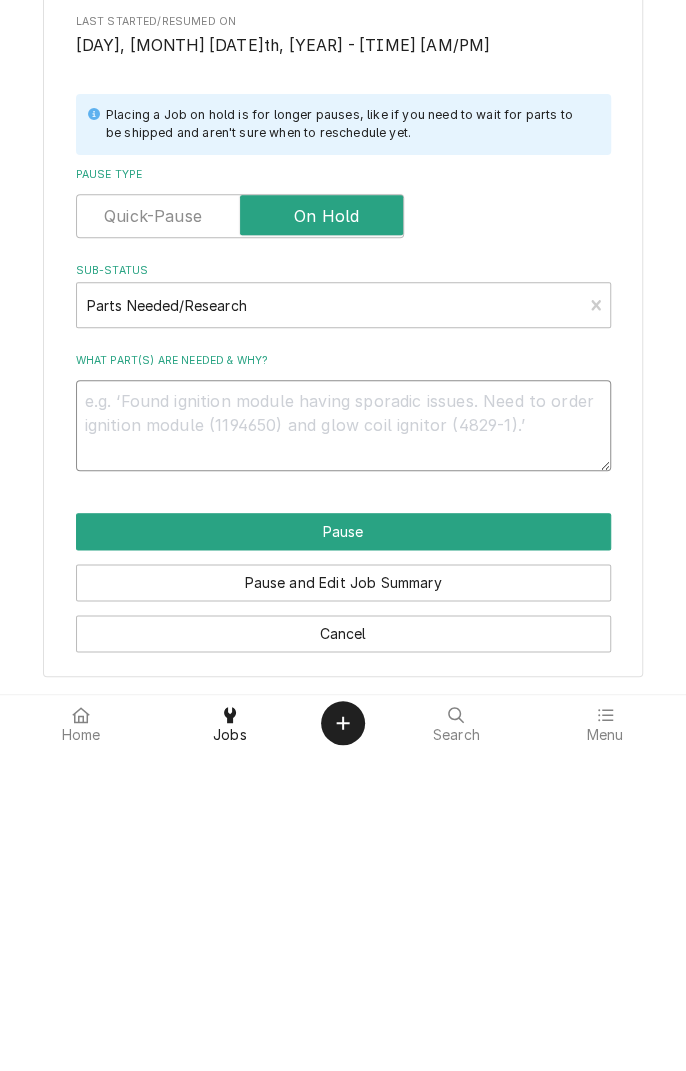 type on "L" 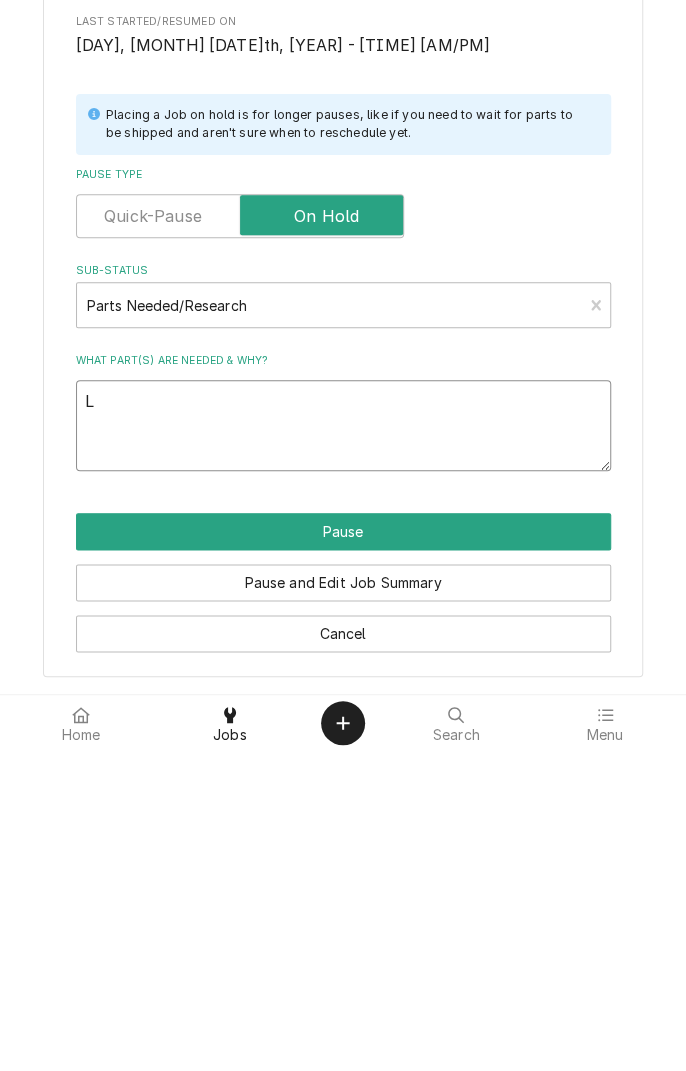type on "x" 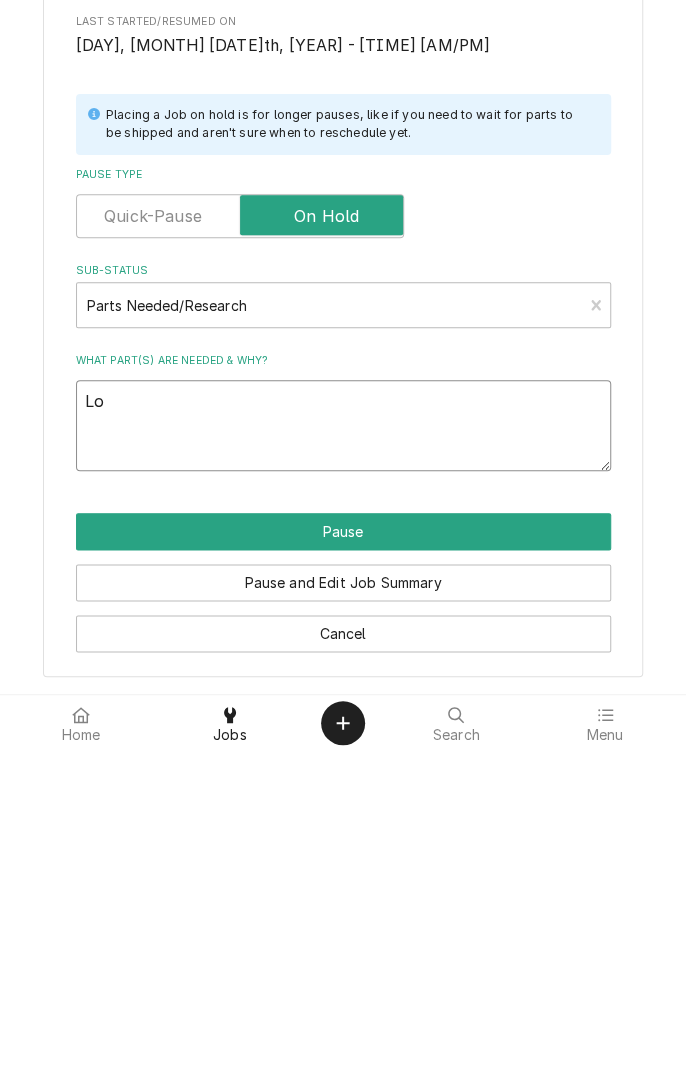 type on "x" 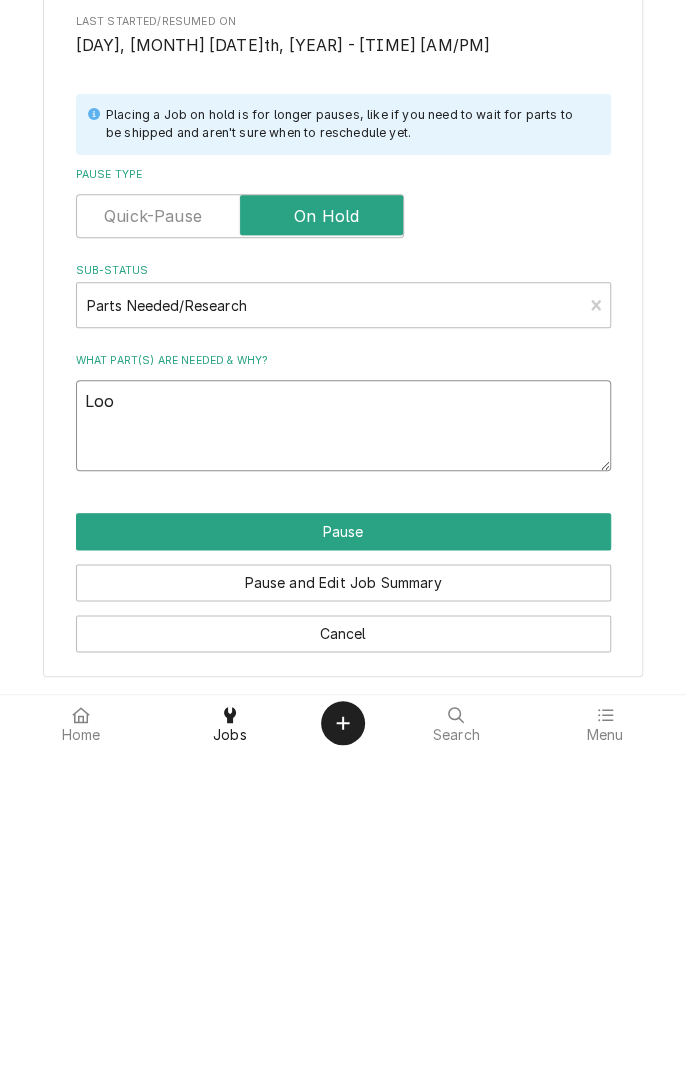 type on "x" 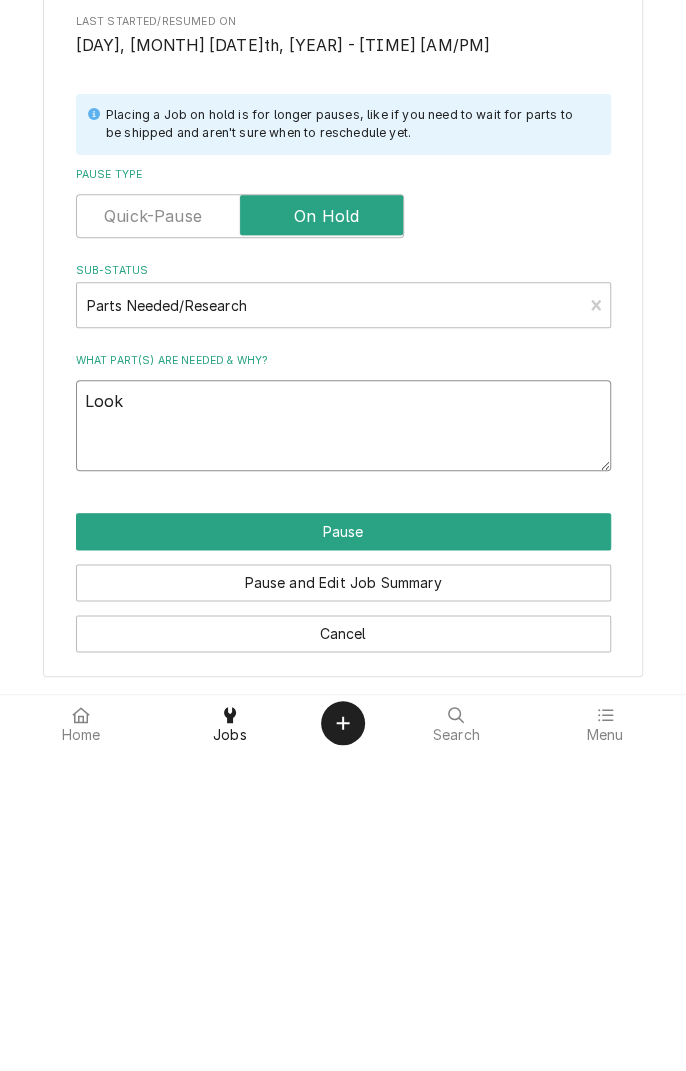 type on "x" 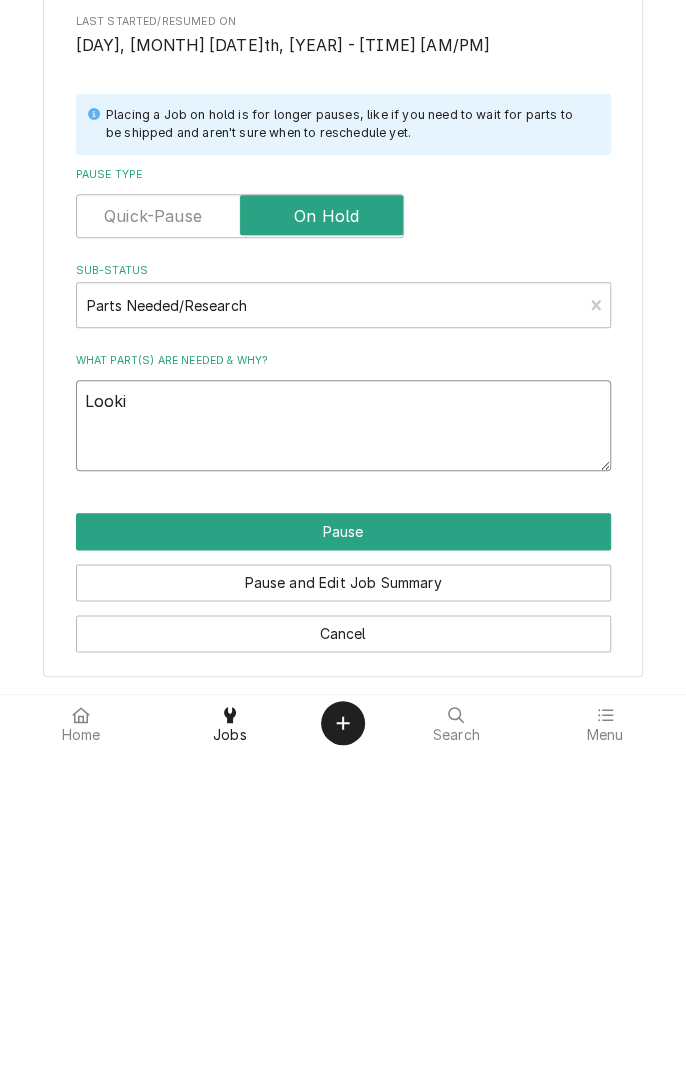 type on "x" 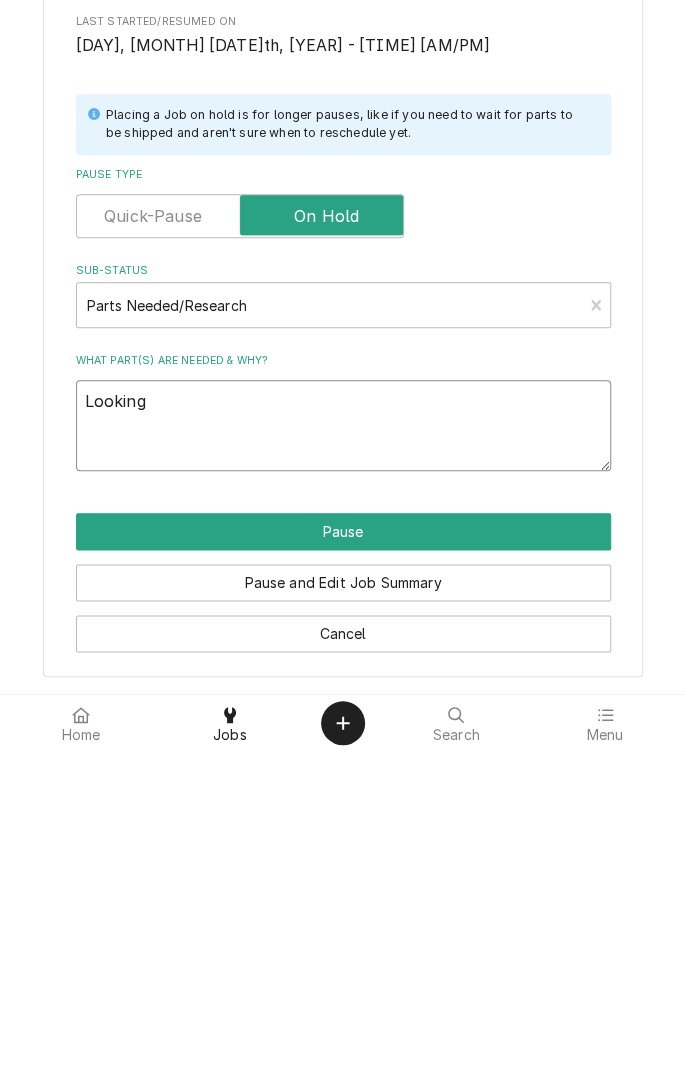 type on "x" 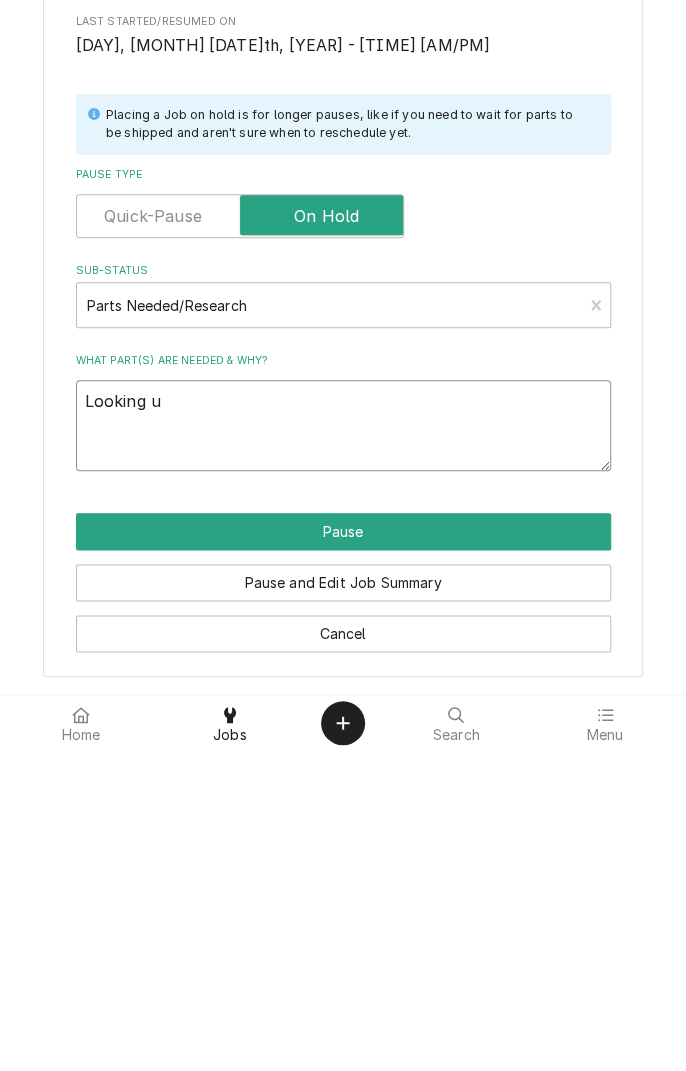 type on "x" 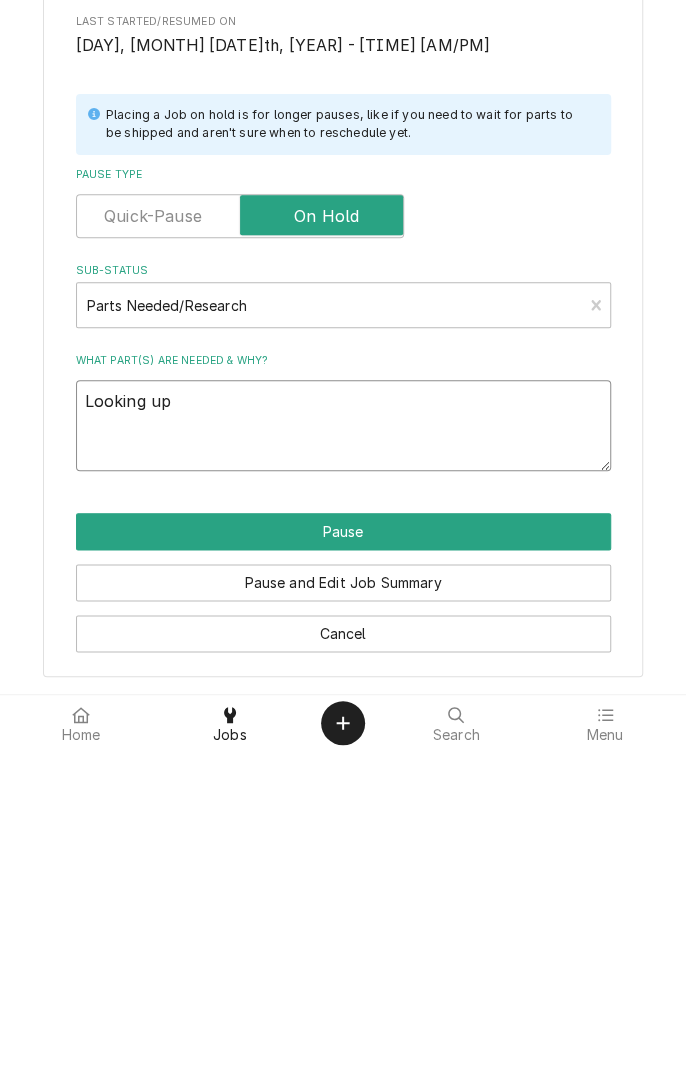type on "x" 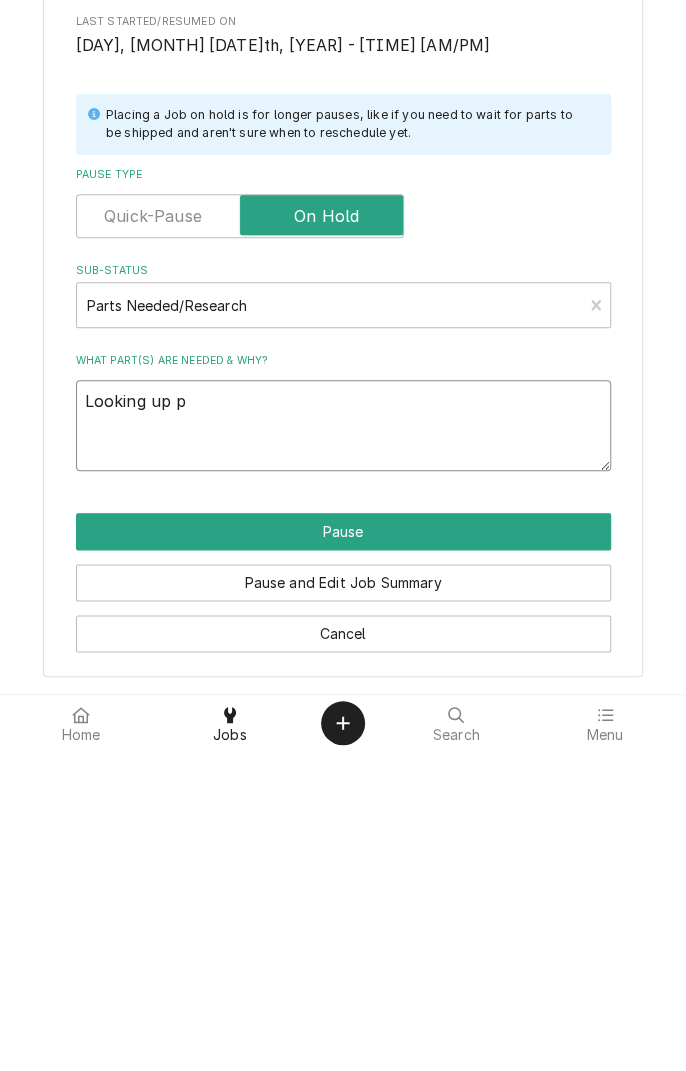 type on "x" 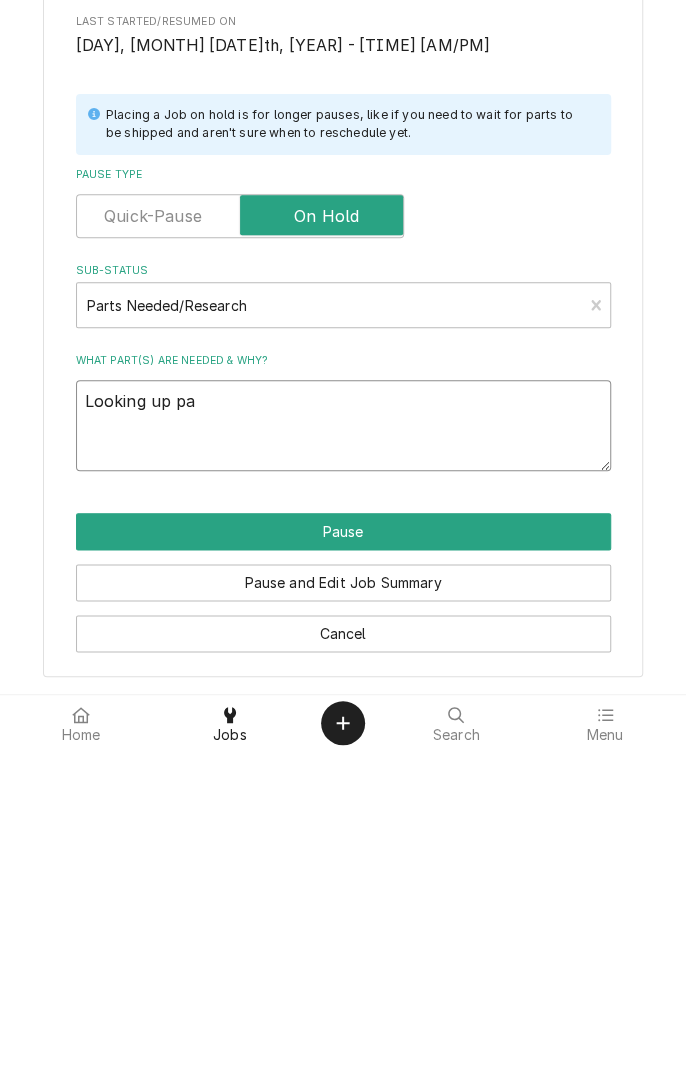 type on "x" 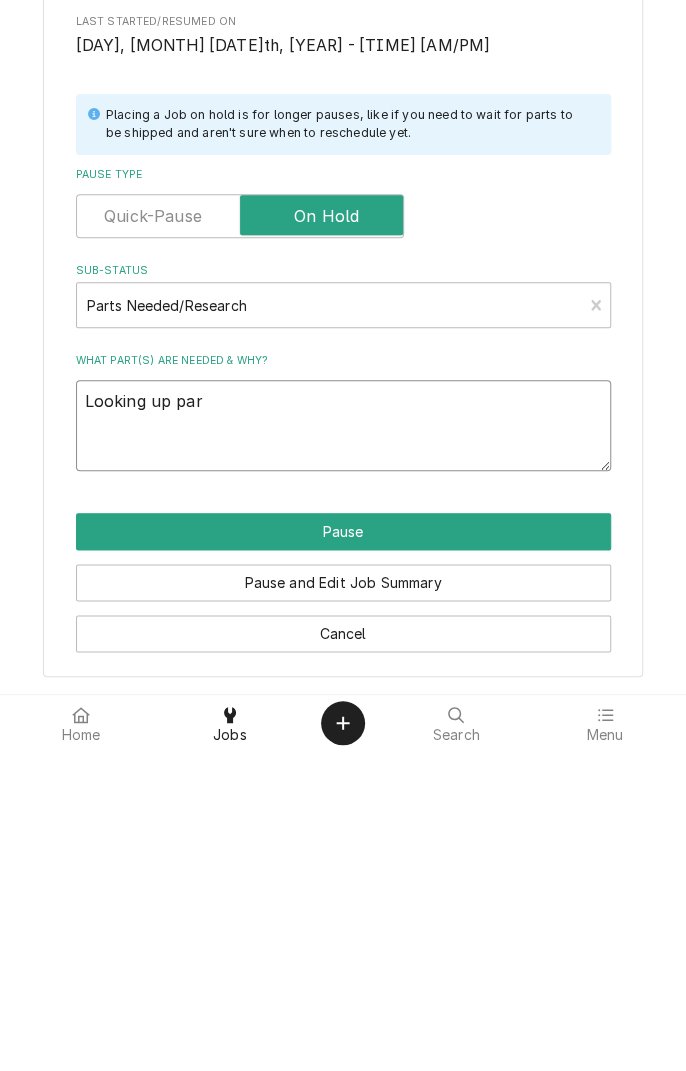 type on "x" 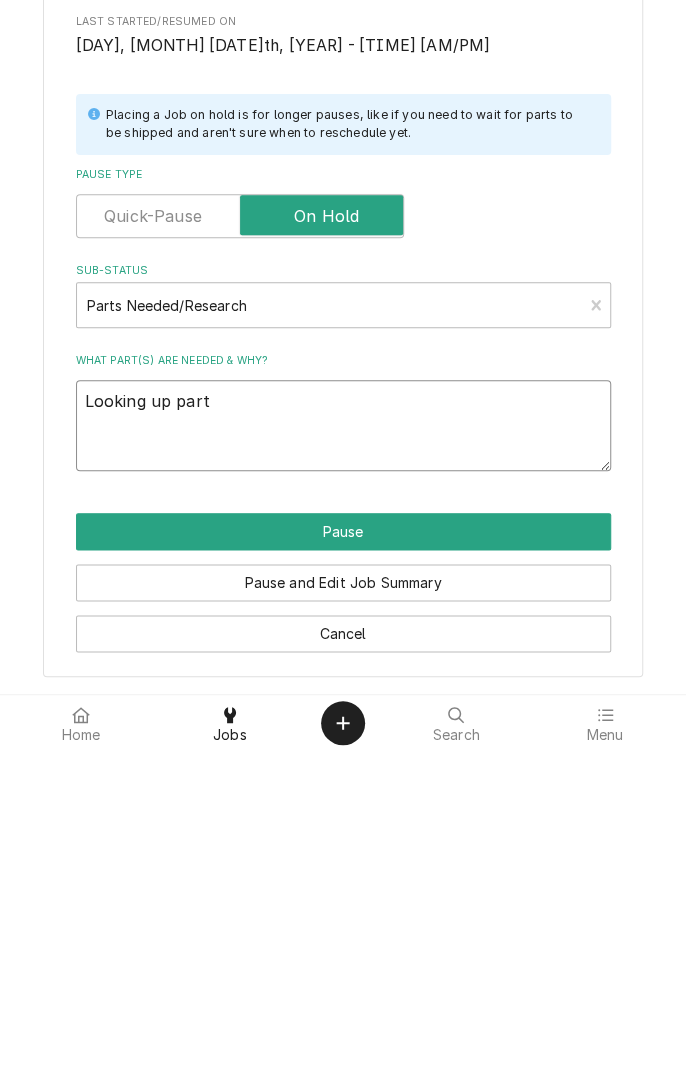 type on "x" 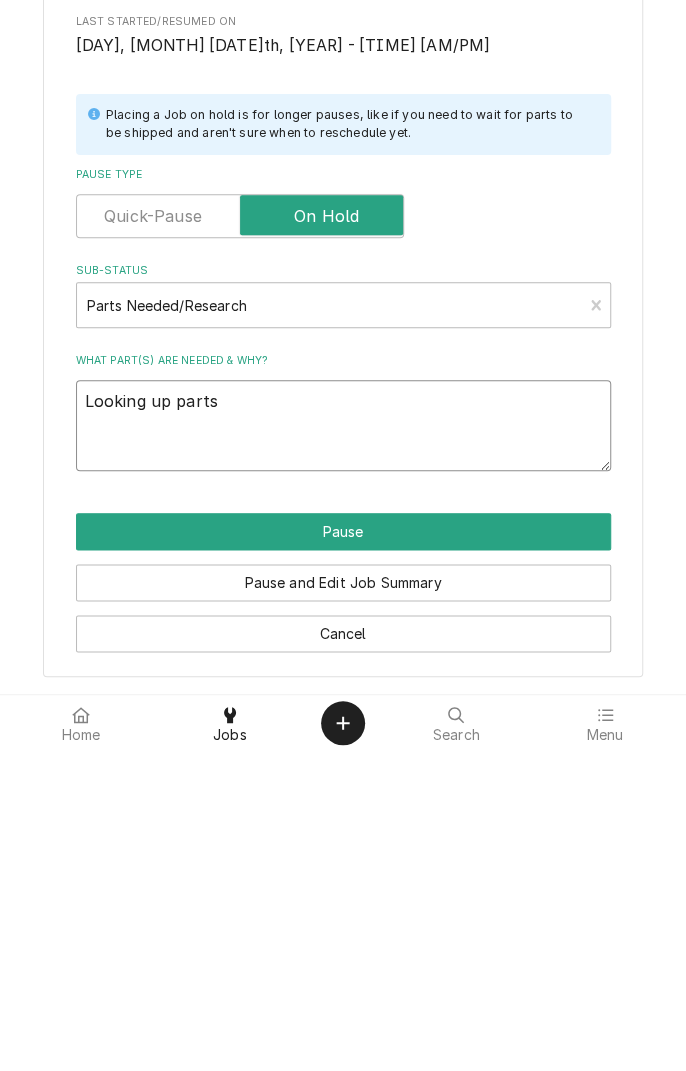 type on "x" 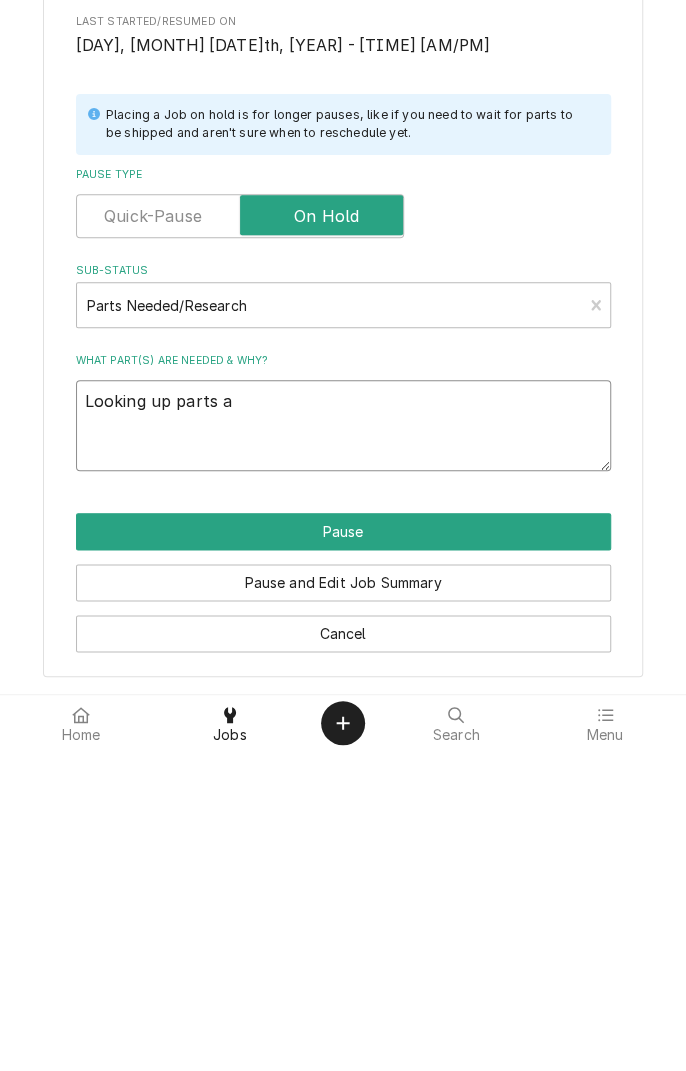 type on "x" 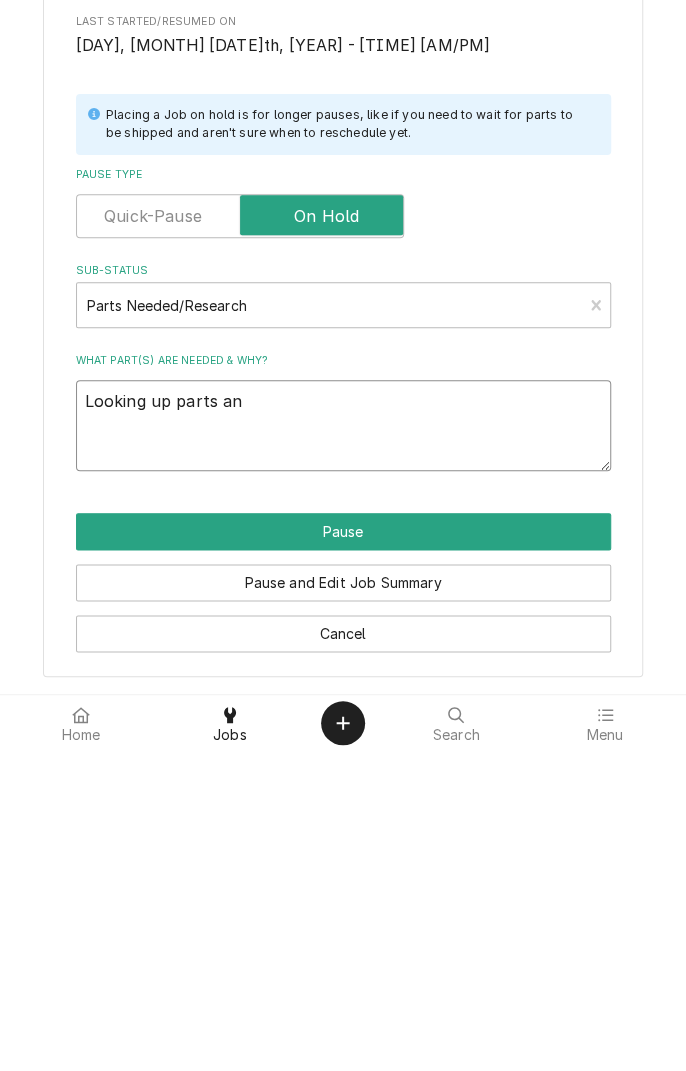 type on "x" 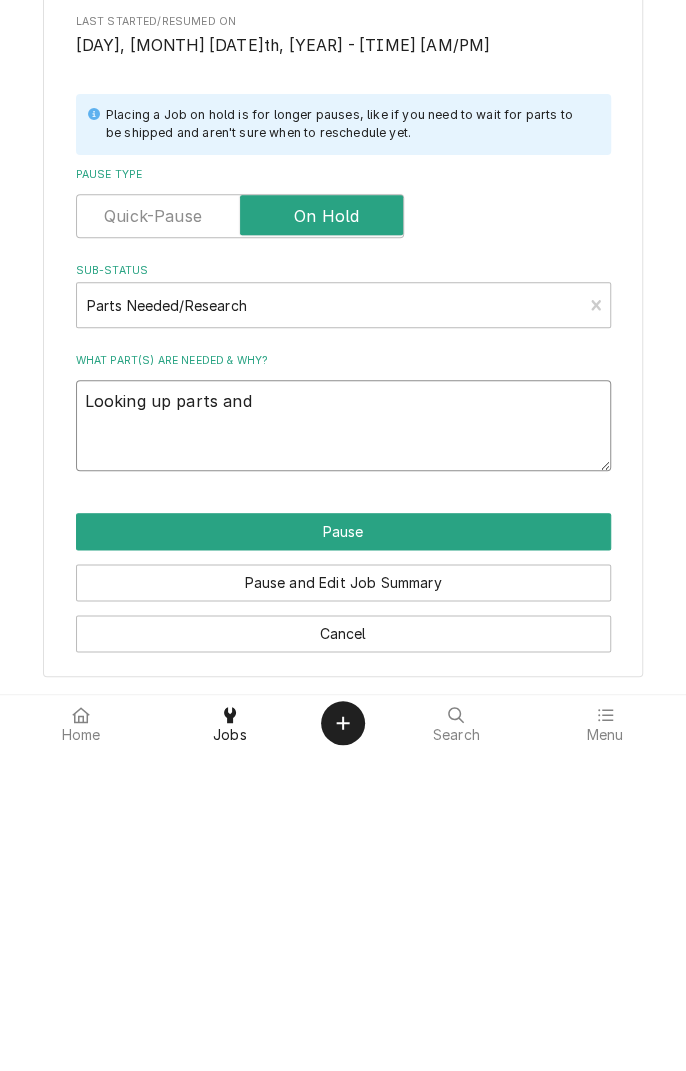 type on "x" 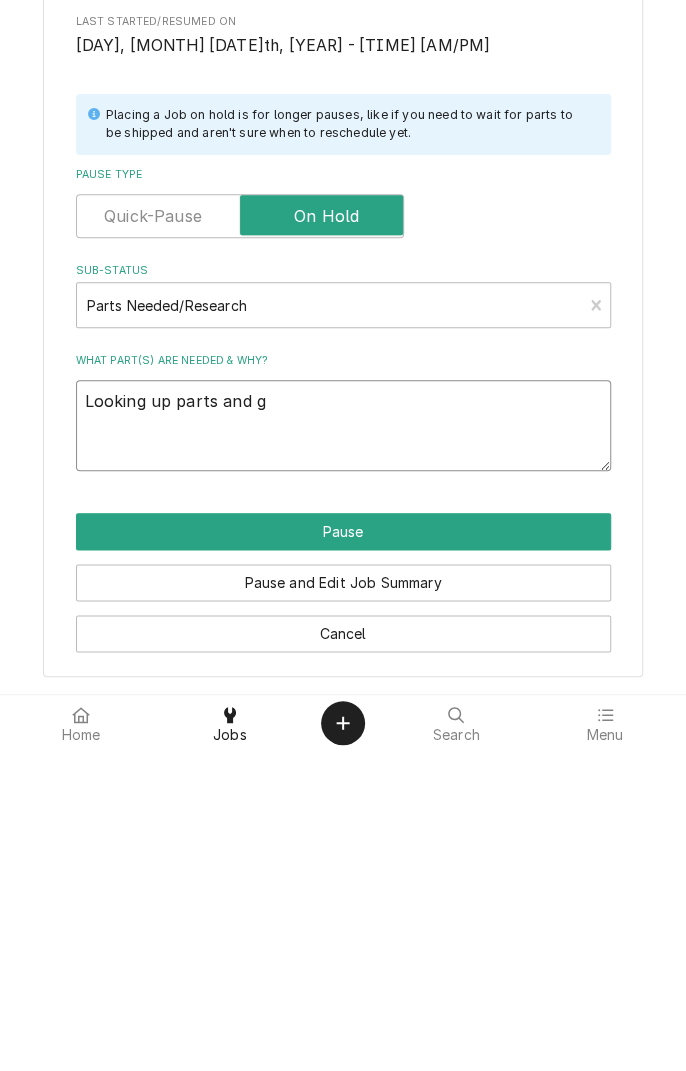 type on "x" 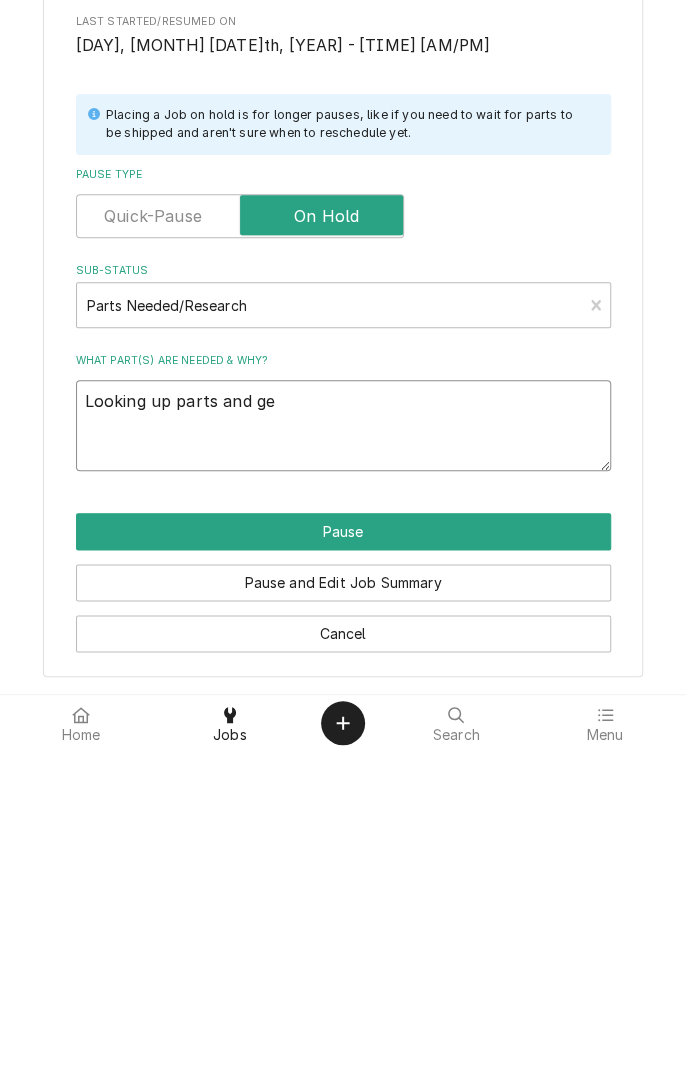 type on "x" 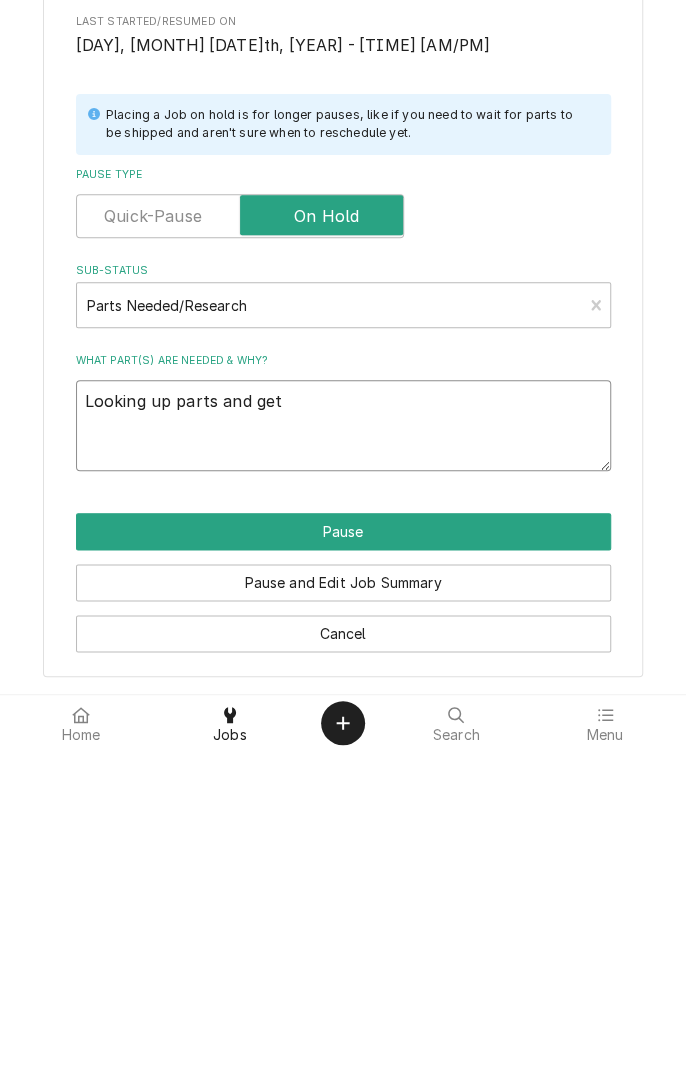type on "x" 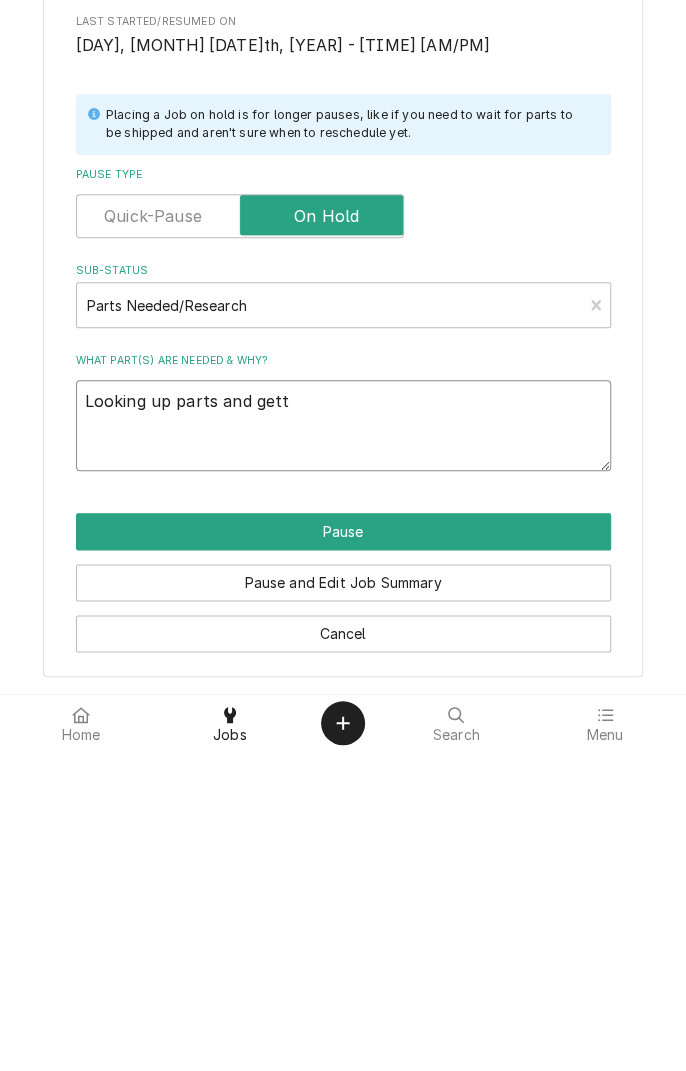 type on "x" 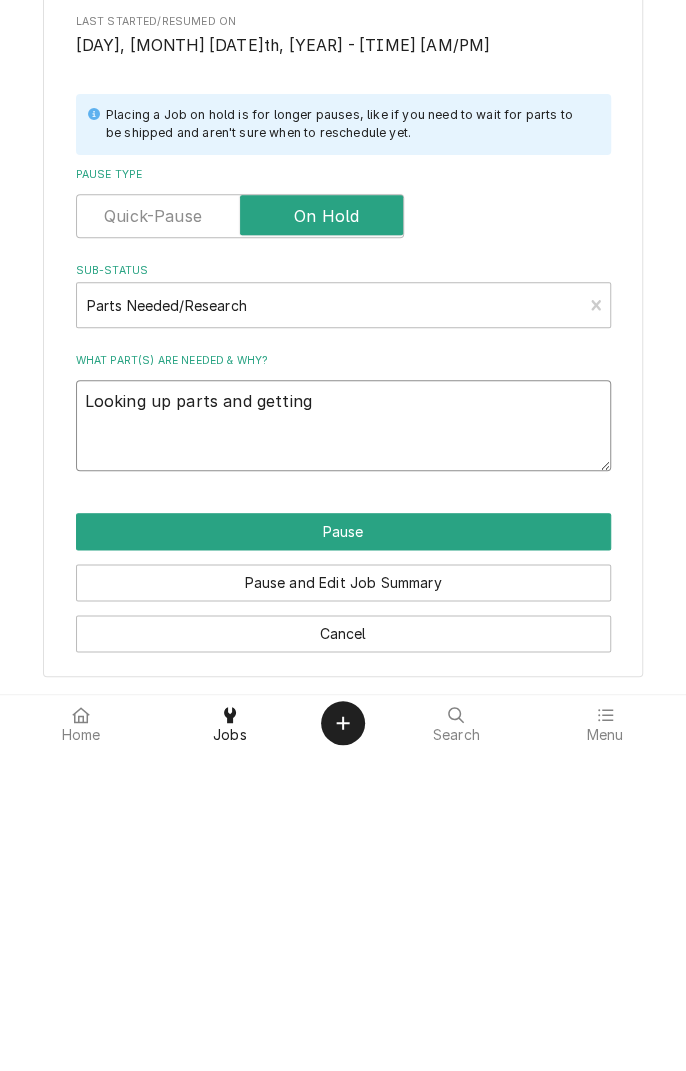 type on "x" 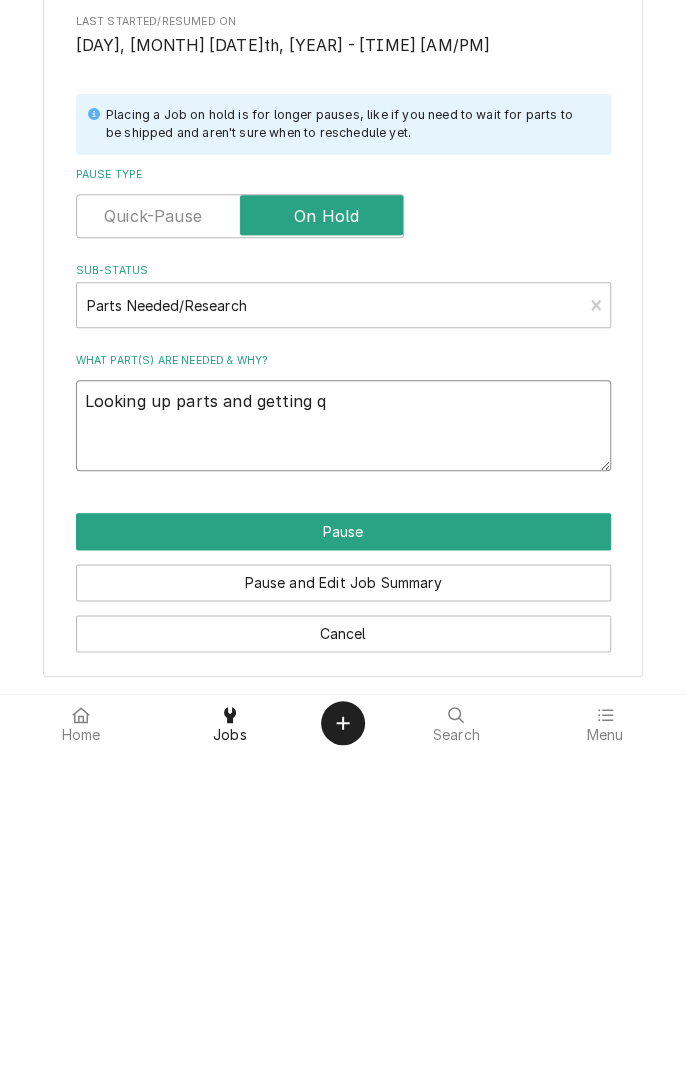 type on "x" 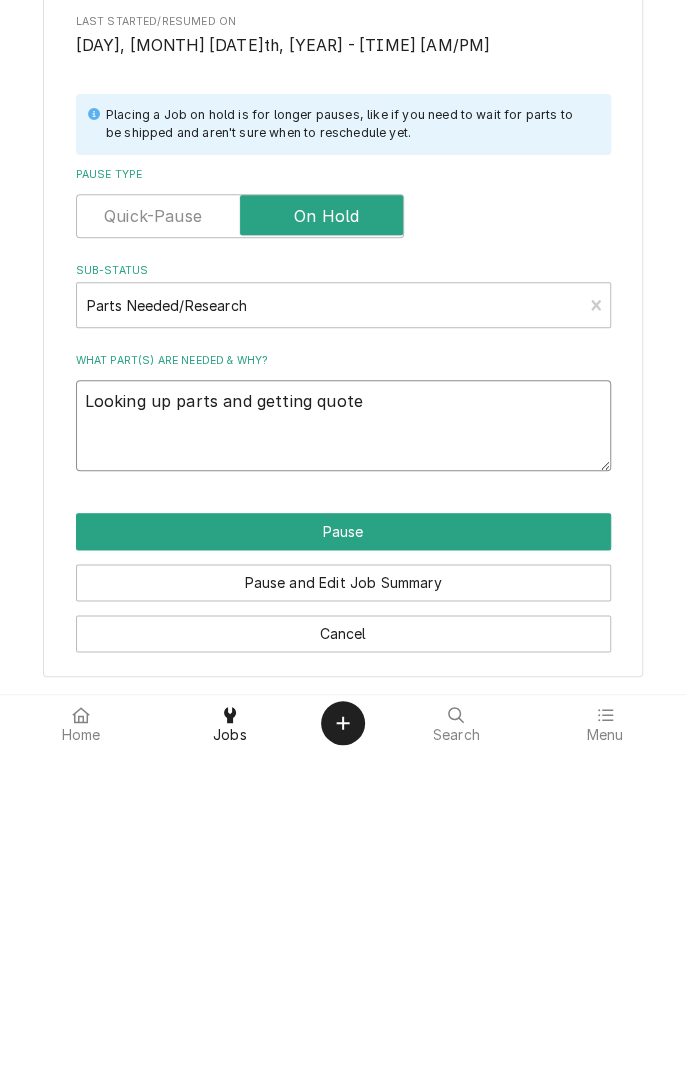 type on "x" 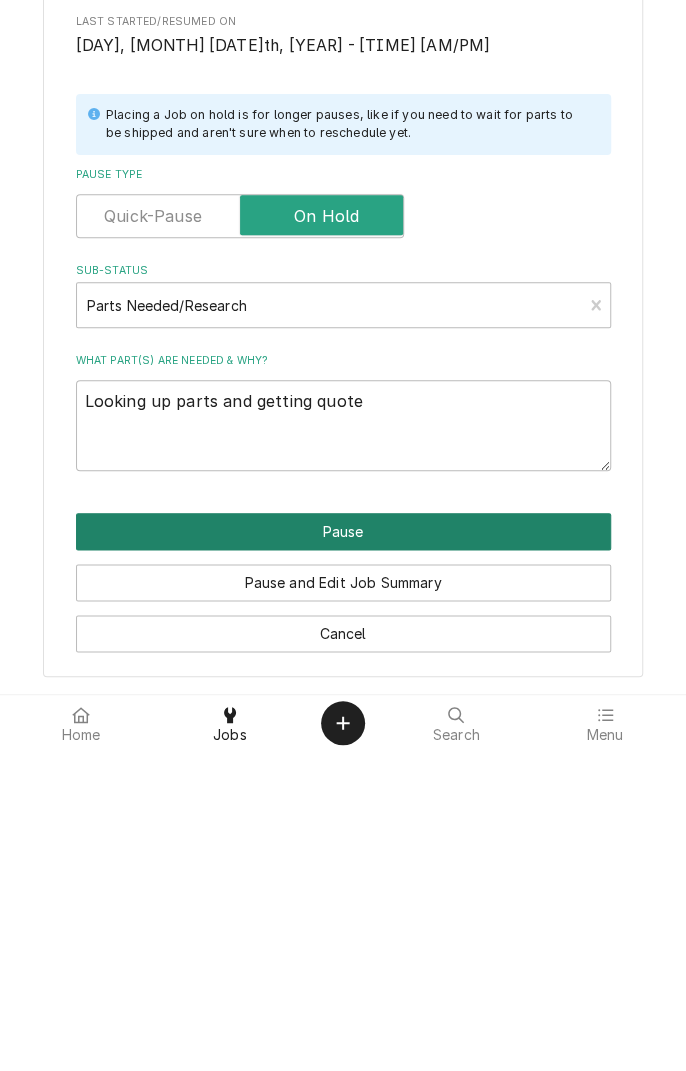 click on "Pause" at bounding box center [343, 851] 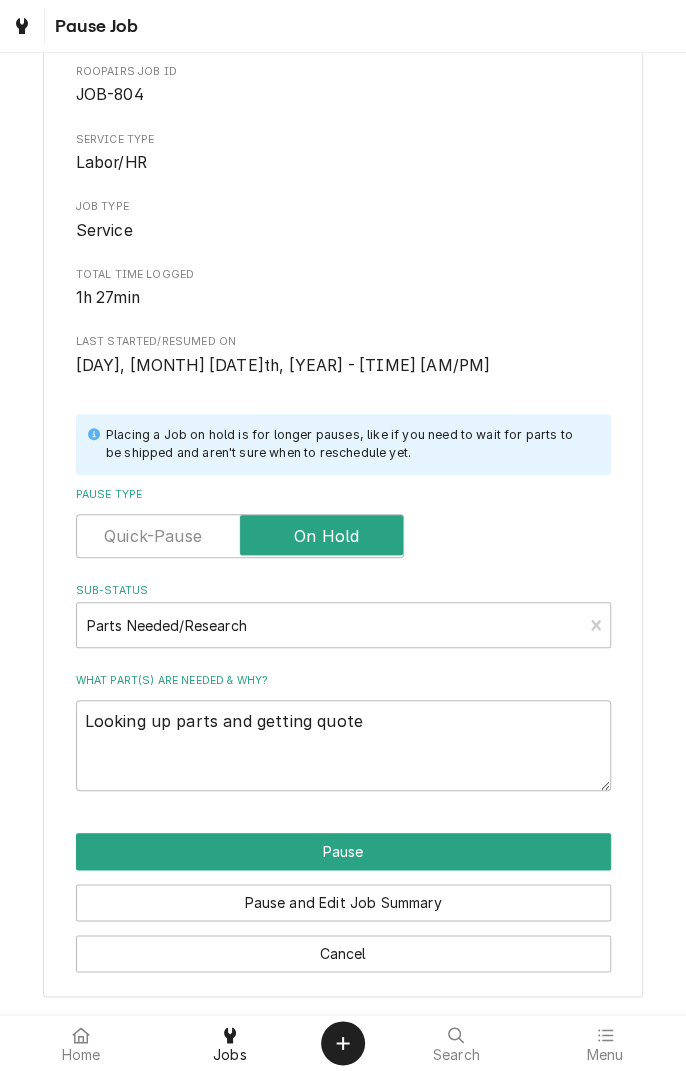 type on "x" 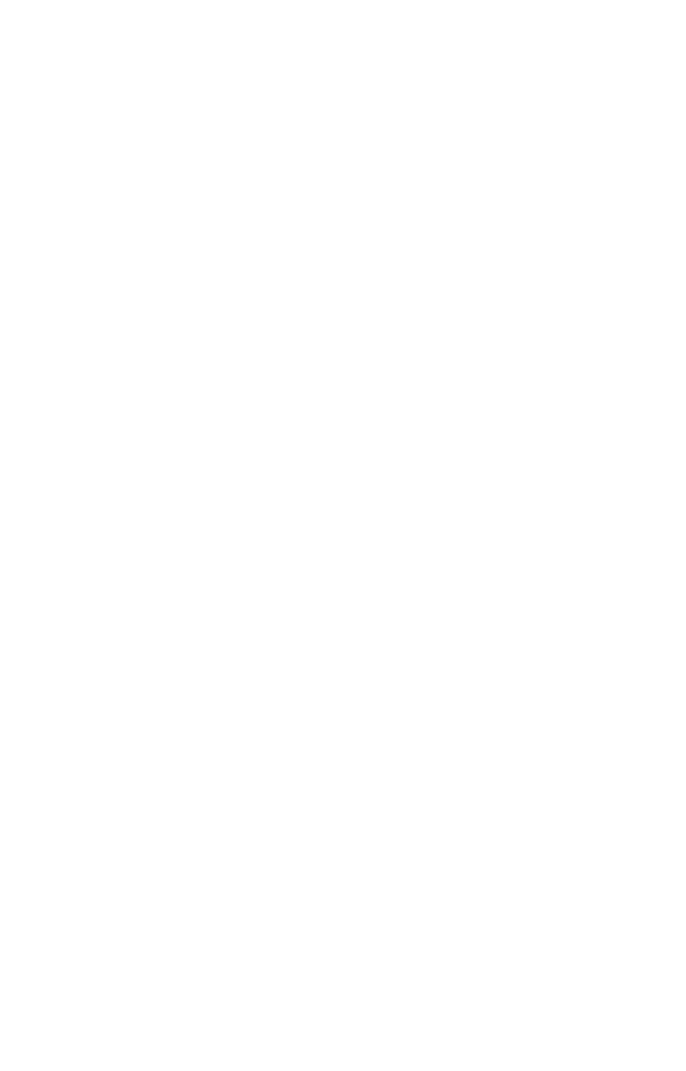 scroll, scrollTop: 0, scrollLeft: 0, axis: both 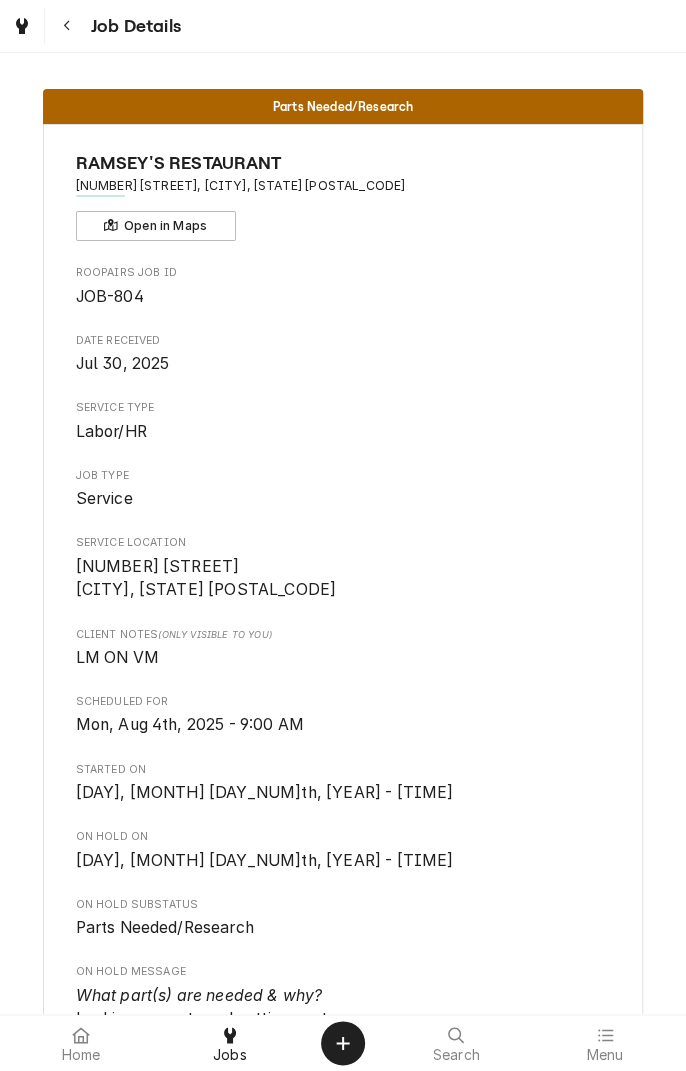 click 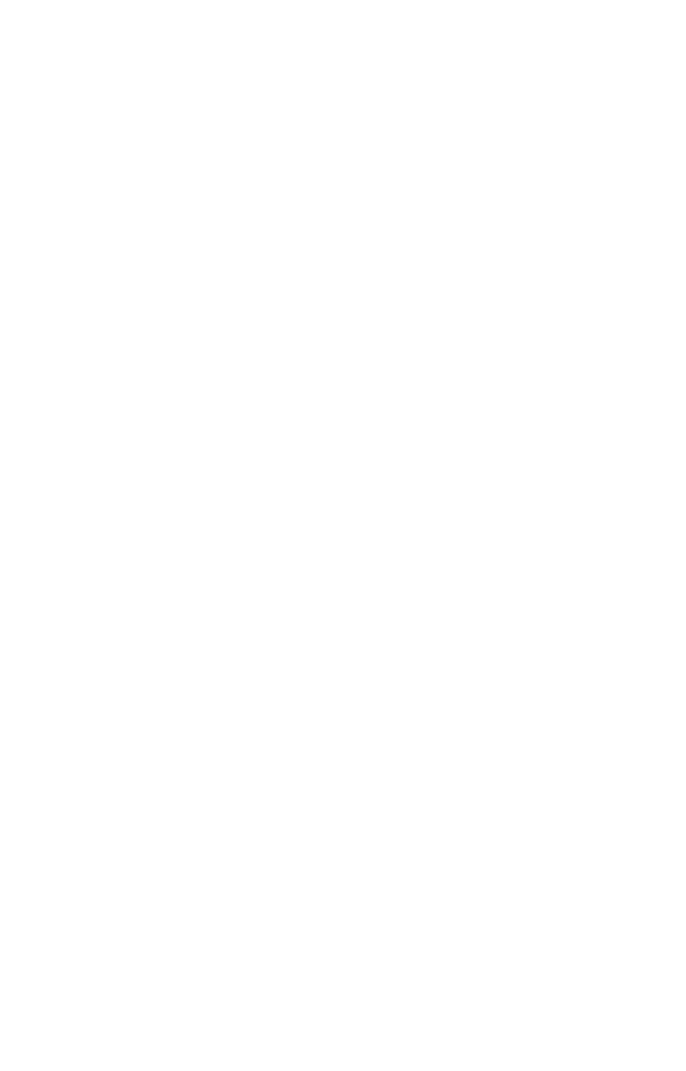 scroll, scrollTop: 0, scrollLeft: 0, axis: both 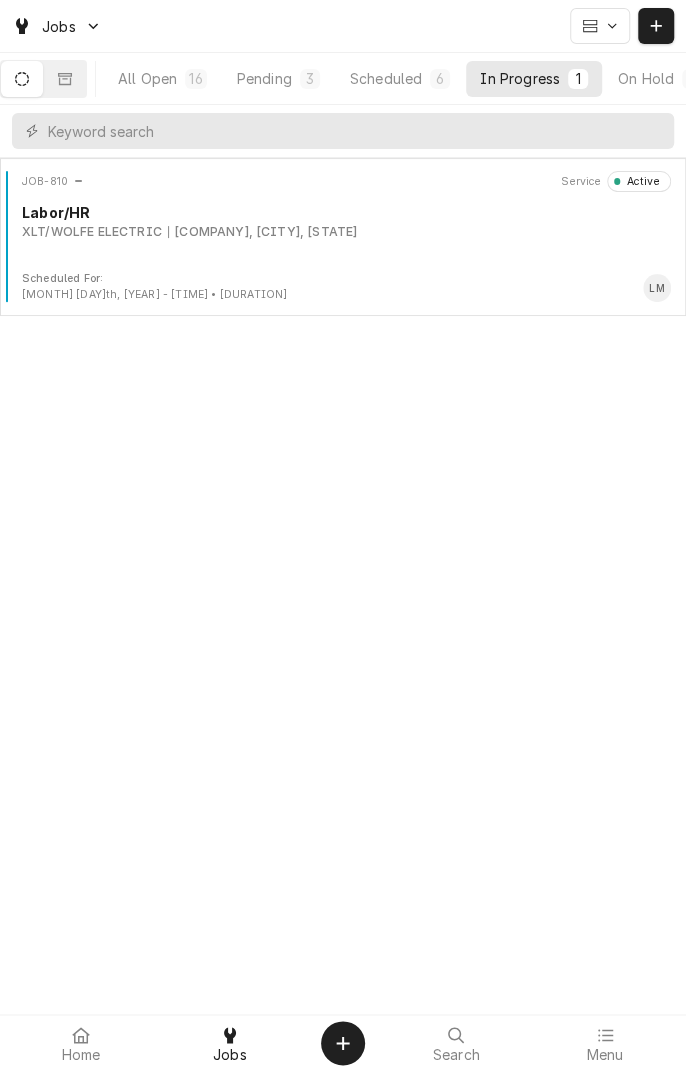 click on "Scheduled" at bounding box center (386, 78) 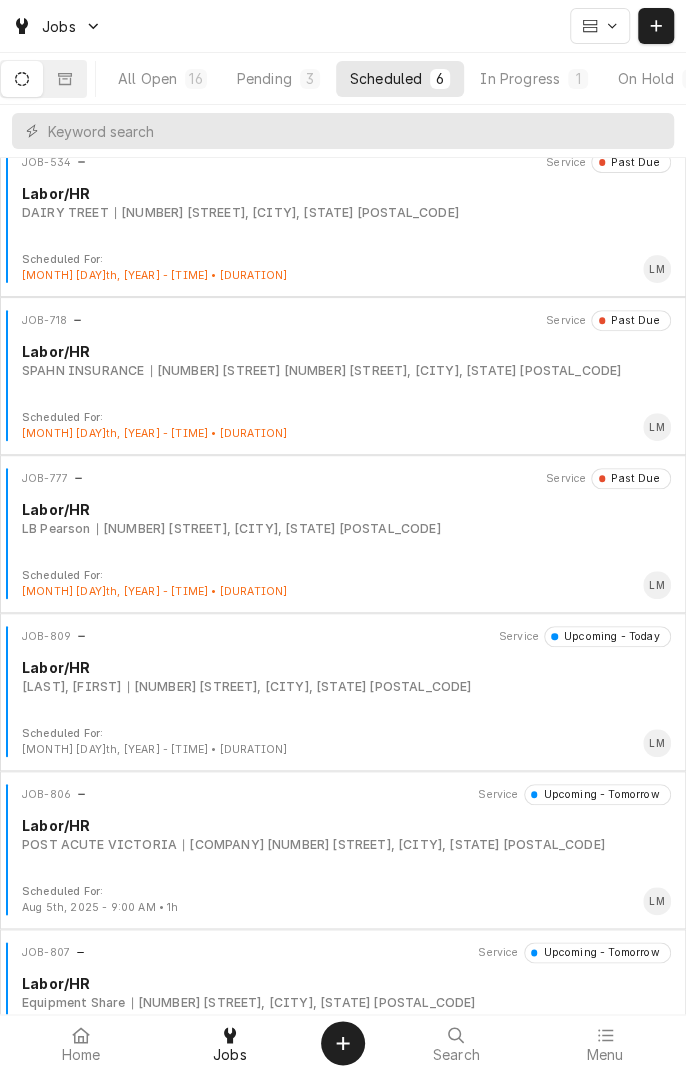 scroll, scrollTop: 0, scrollLeft: 0, axis: both 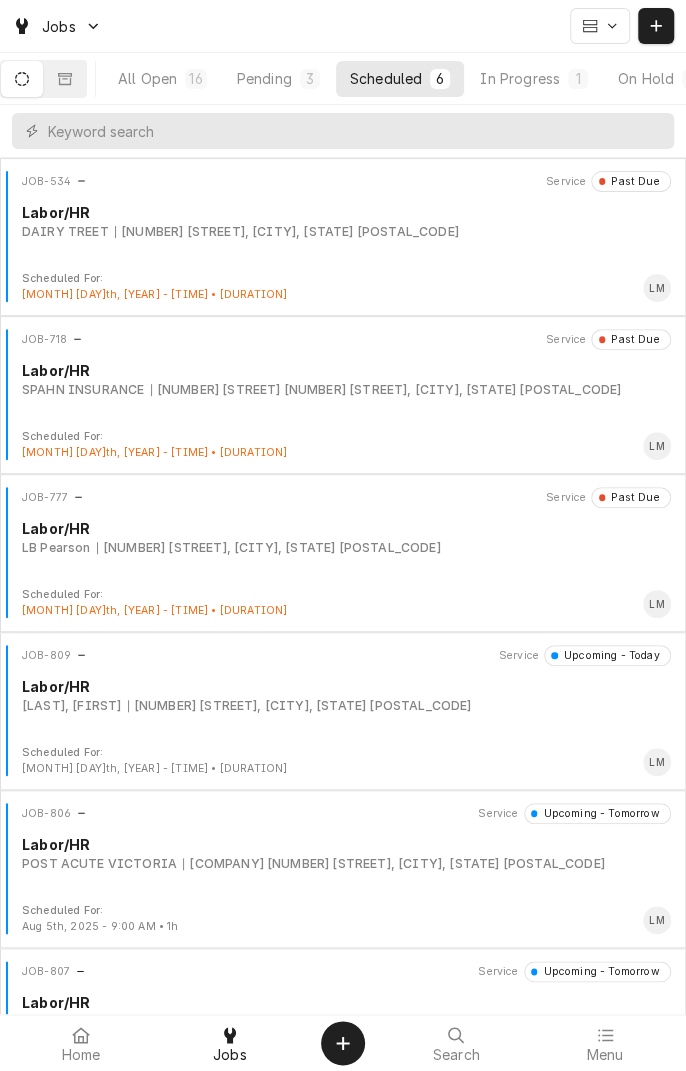 click on "All Open" at bounding box center [147, 78] 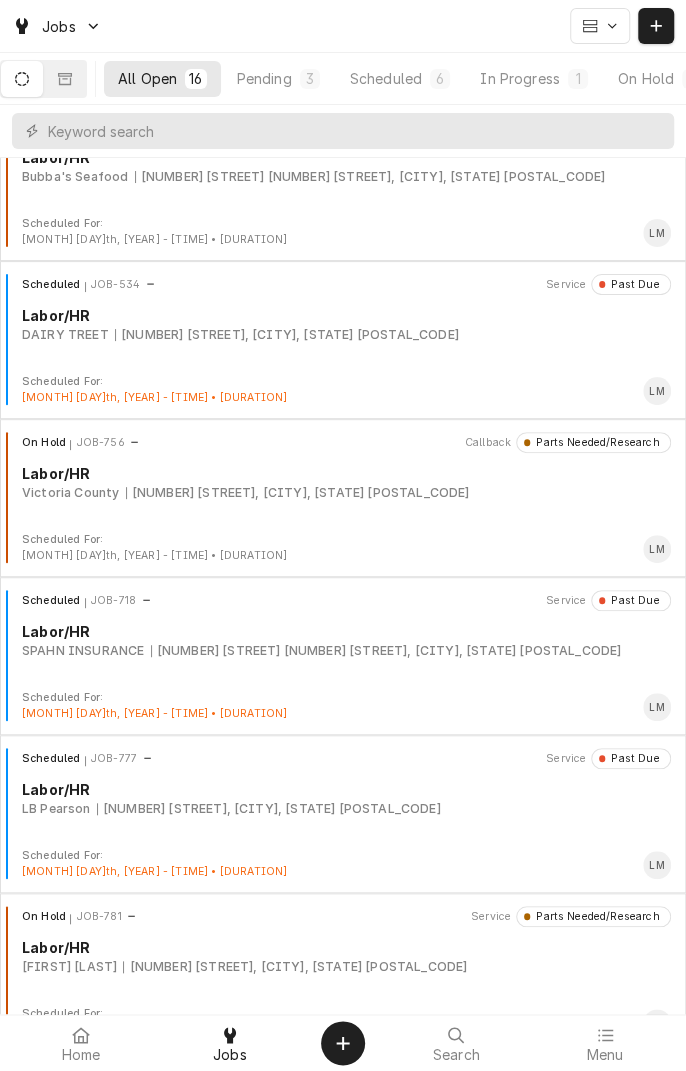 scroll, scrollTop: 0, scrollLeft: 0, axis: both 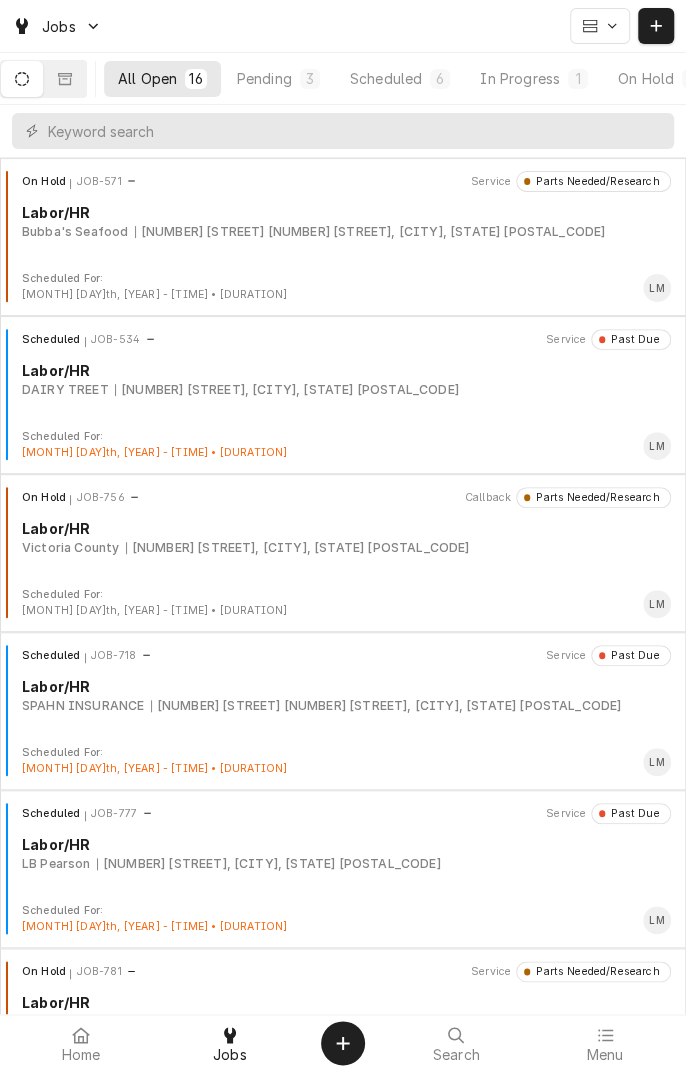 click on "Scheduled" at bounding box center [386, 78] 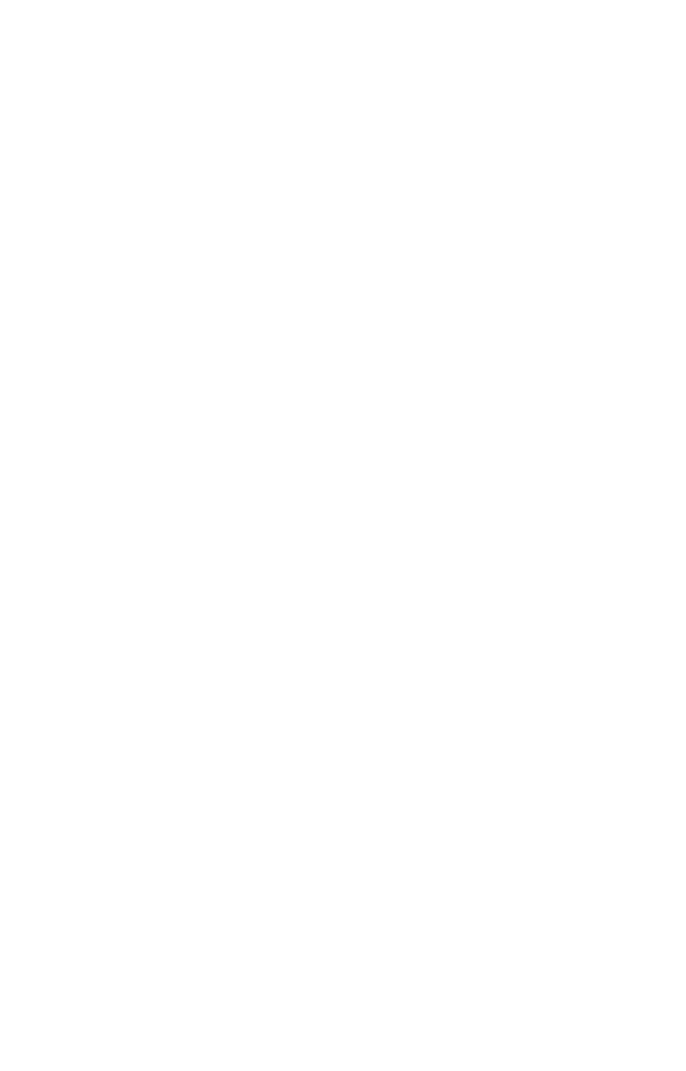 scroll, scrollTop: 0, scrollLeft: 0, axis: both 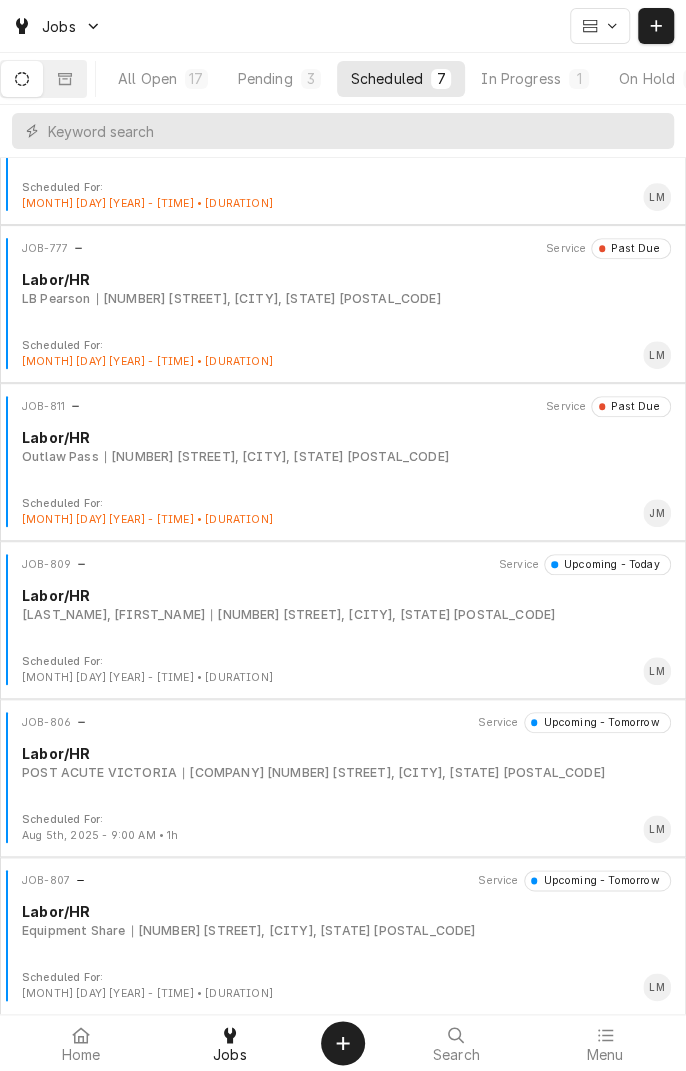 click on "JOB-811 Service Past Due Labor/HR Outlaw Pass 78 Tate Rd, Victoria, TX 77904" at bounding box center [343, 446] 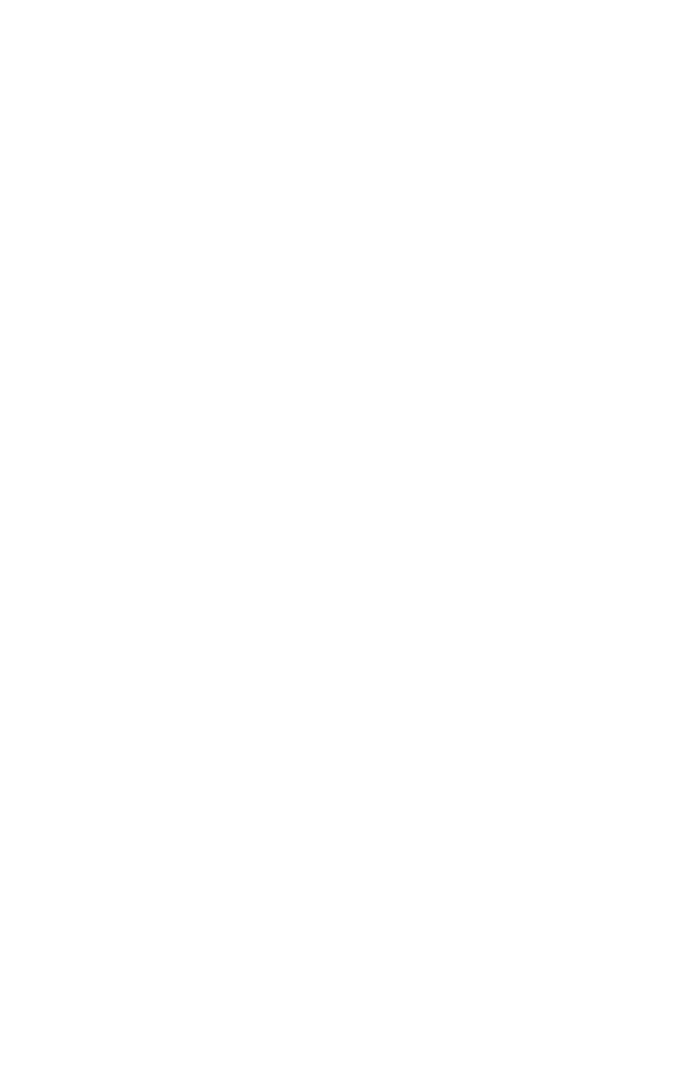 scroll, scrollTop: 0, scrollLeft: 0, axis: both 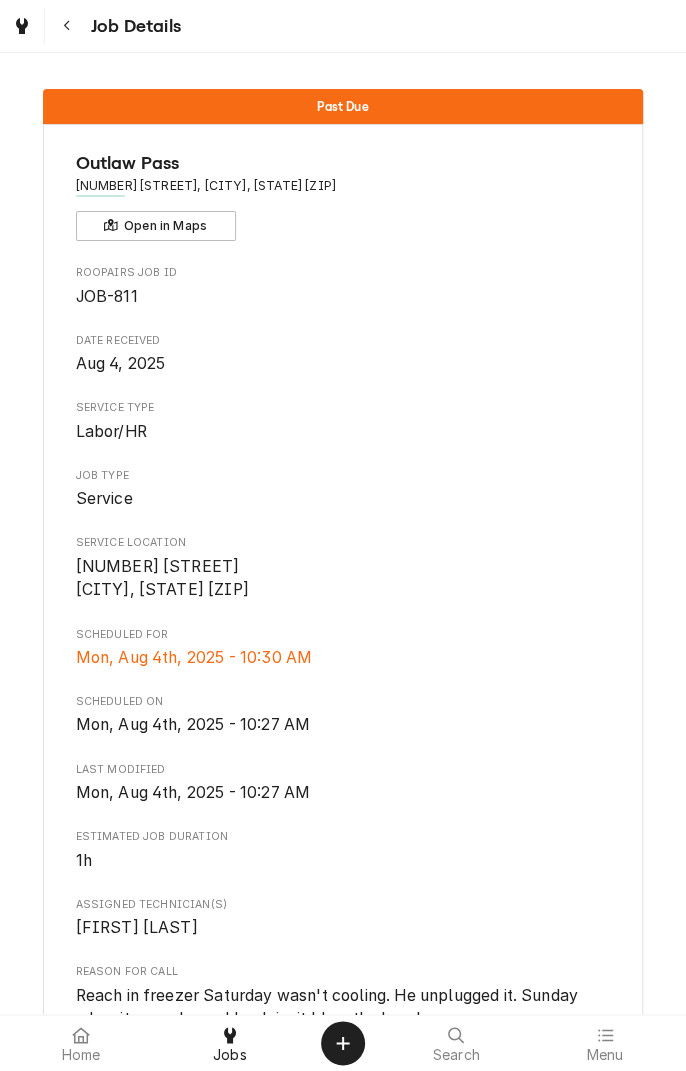 click at bounding box center (67, 26) 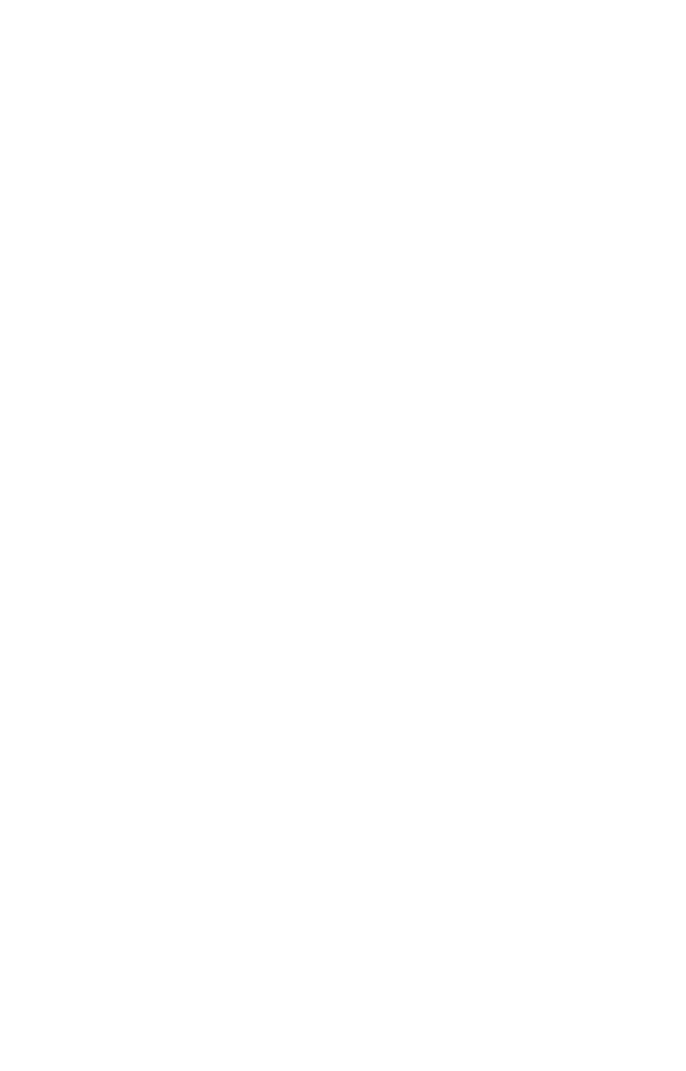 scroll, scrollTop: 0, scrollLeft: 0, axis: both 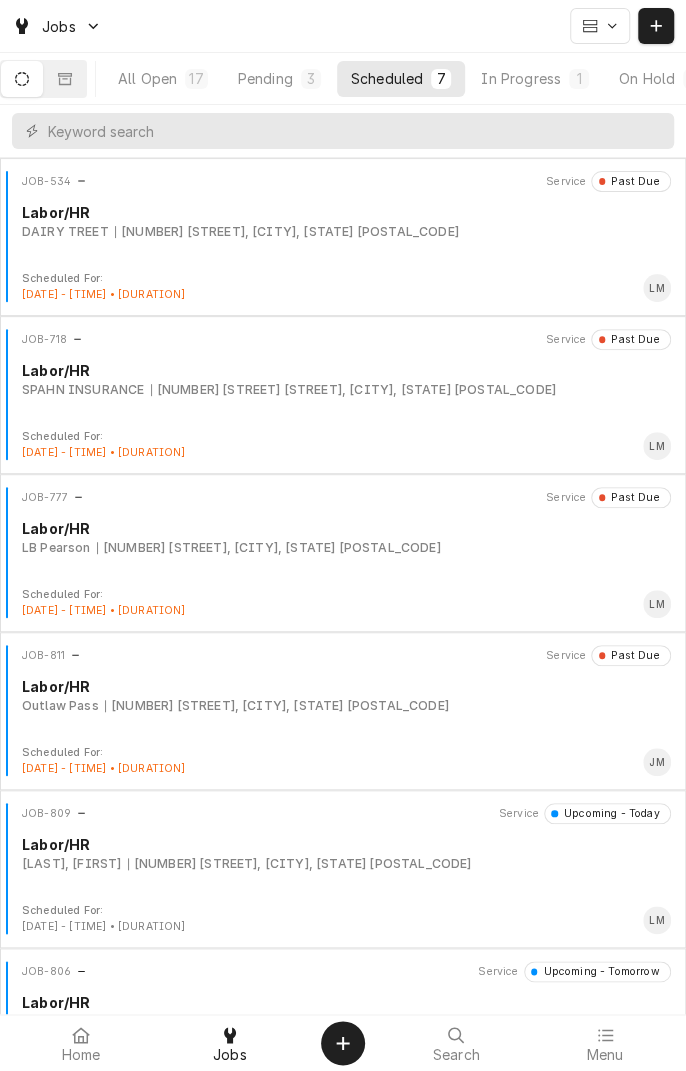 click on "[JOB_ID] [SERVICE_TYPE] [CATEGORY] [LOCATION_NAME] [NUMBER] [STREET], [CITY], [STATE] [POSTAL_CODE]" at bounding box center (343, 695) 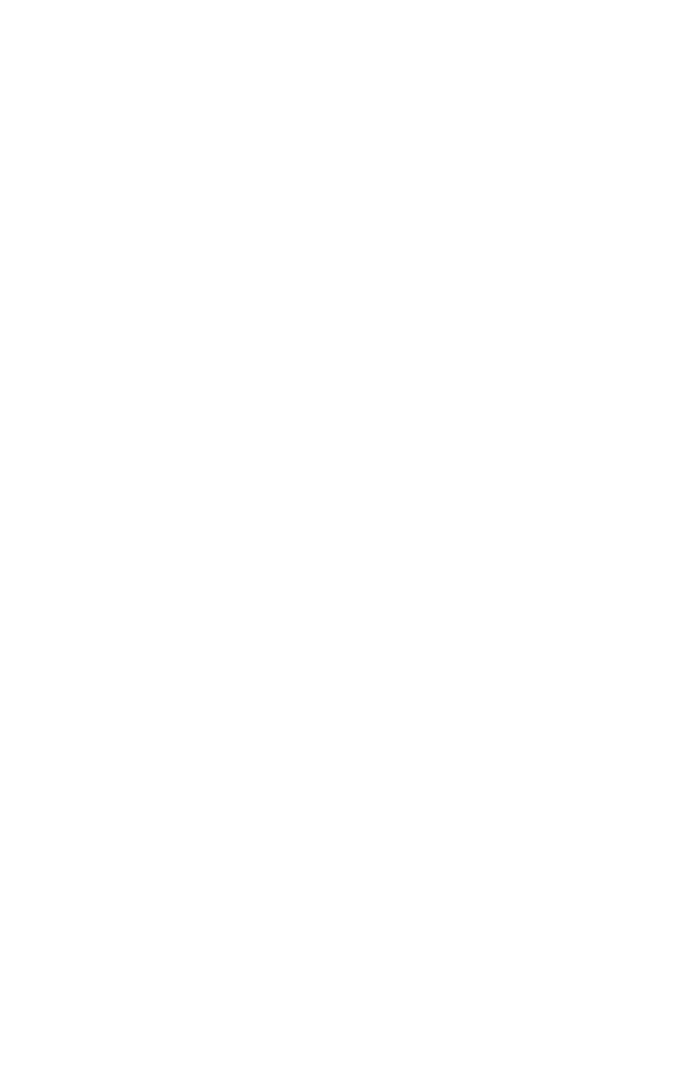 scroll, scrollTop: 0, scrollLeft: 0, axis: both 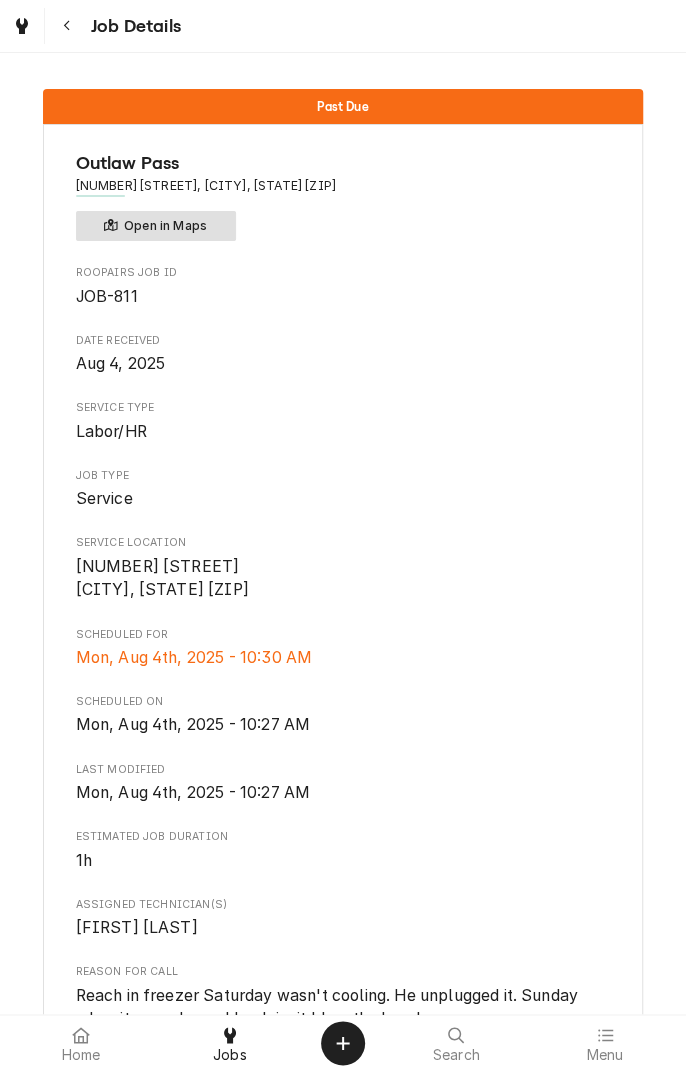 click on "Open in Maps" at bounding box center [156, 226] 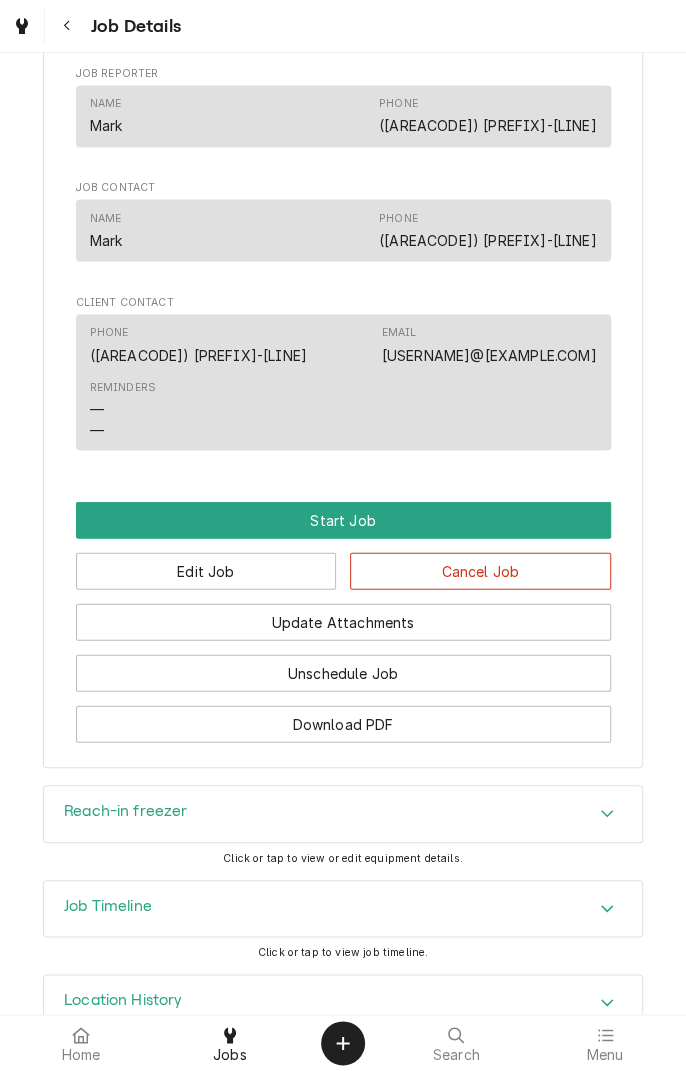 scroll, scrollTop: 1052, scrollLeft: 0, axis: vertical 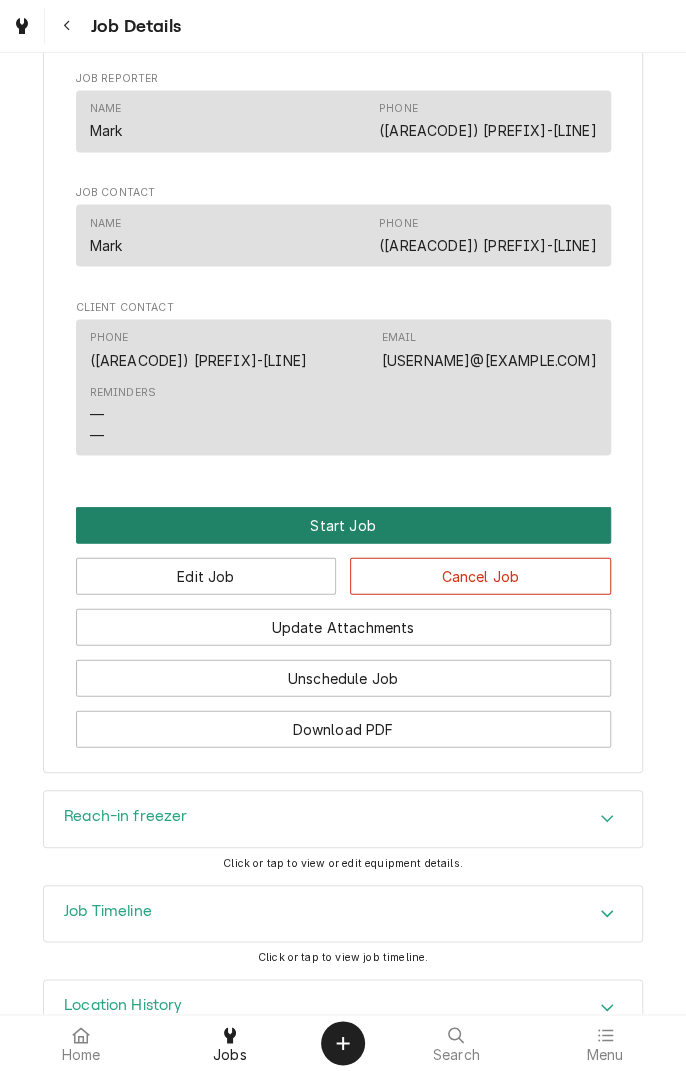 click on "Start Job" at bounding box center [343, 524] 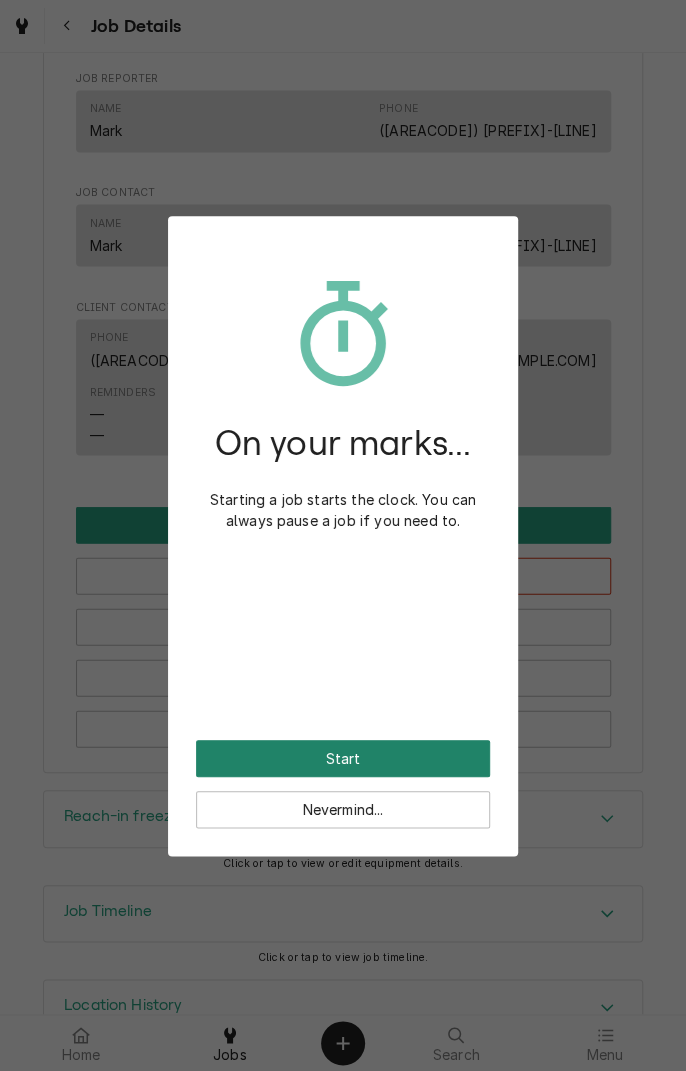click on "Start" at bounding box center (343, 758) 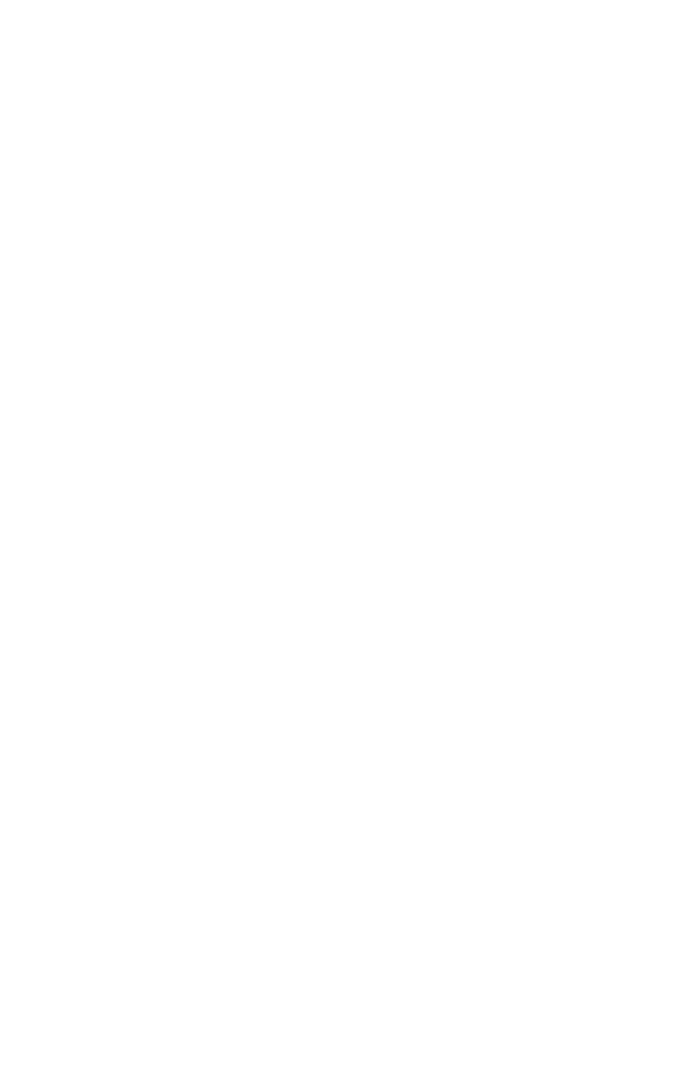 scroll, scrollTop: 0, scrollLeft: 0, axis: both 